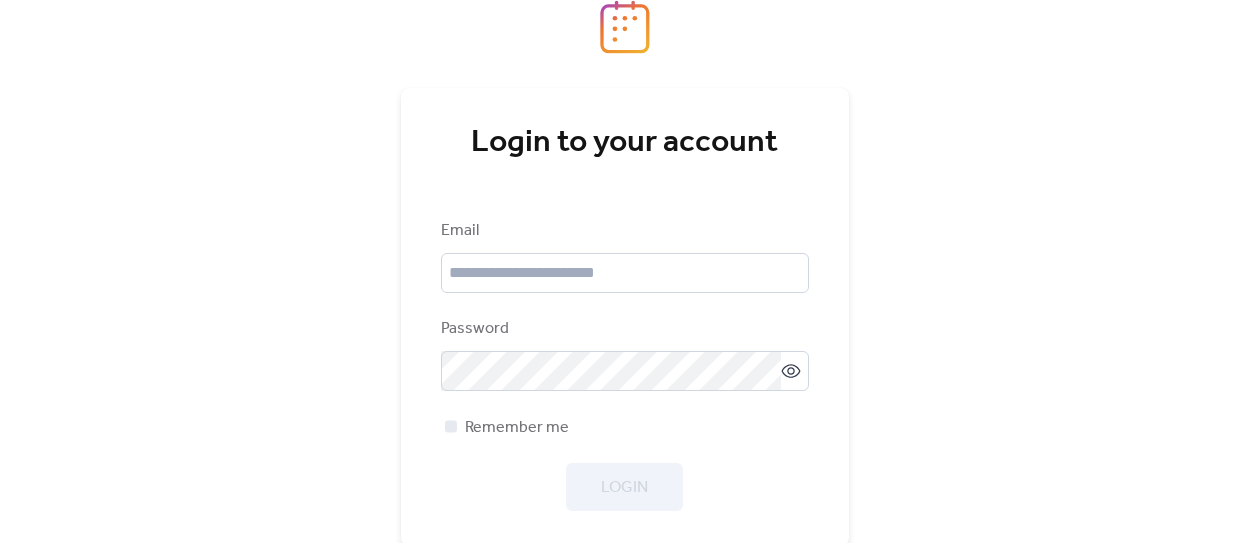scroll, scrollTop: 0, scrollLeft: 0, axis: both 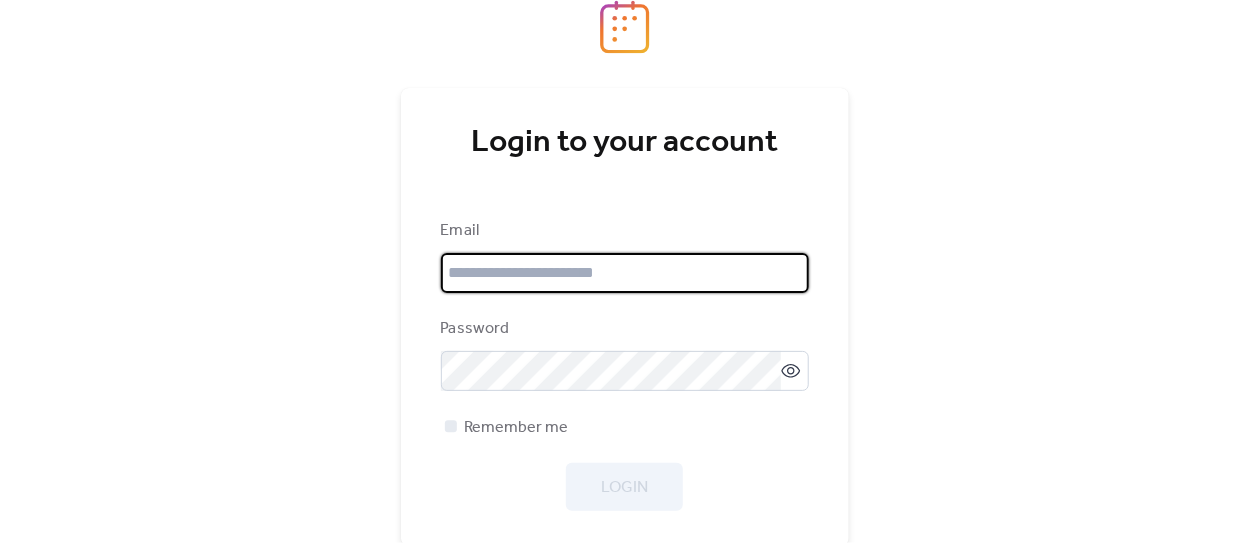 type on "**********" 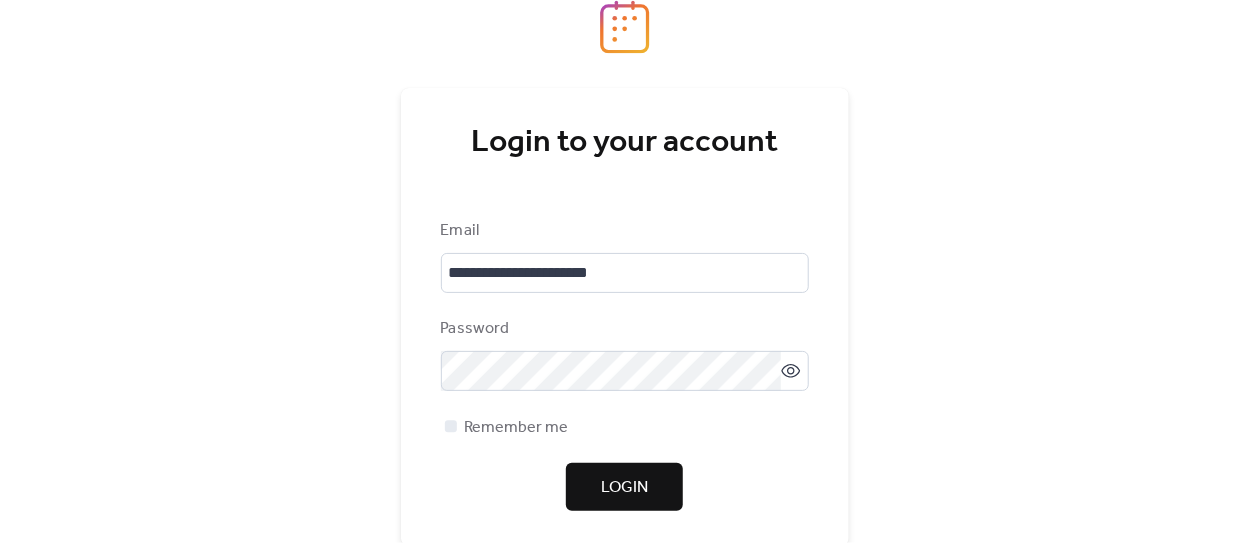 click on "Login" at bounding box center [625, 487] 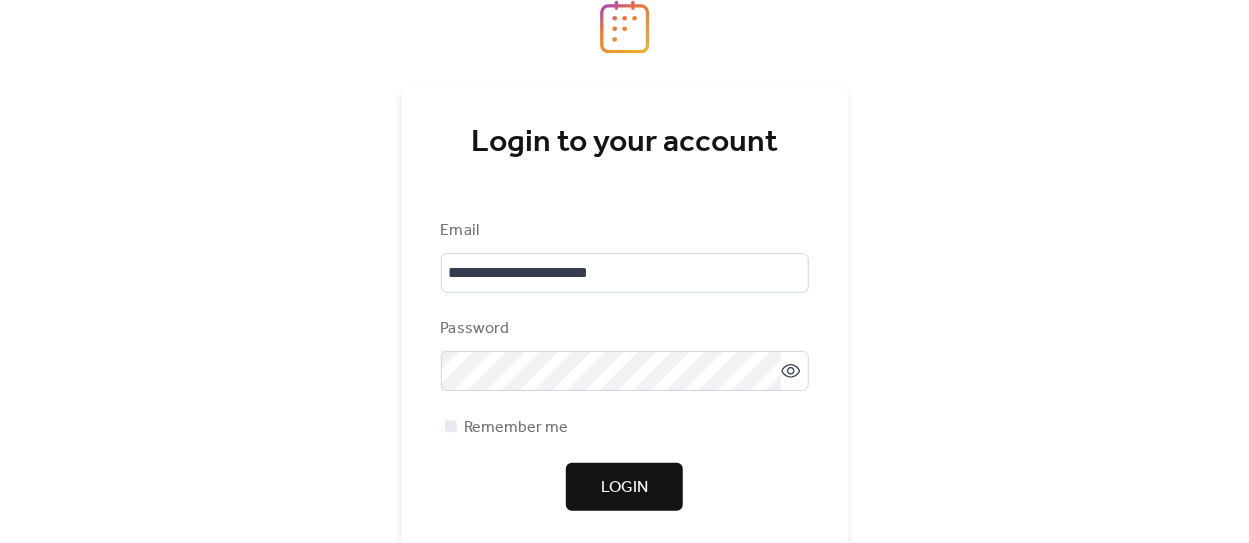 click on "Login" at bounding box center (624, 488) 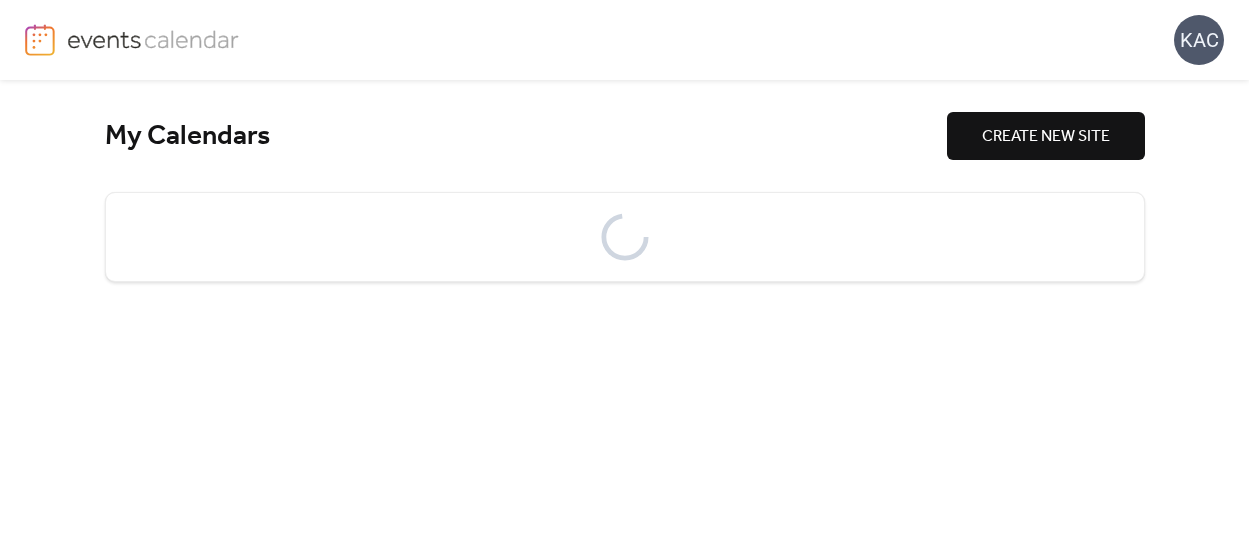 scroll, scrollTop: 0, scrollLeft: 0, axis: both 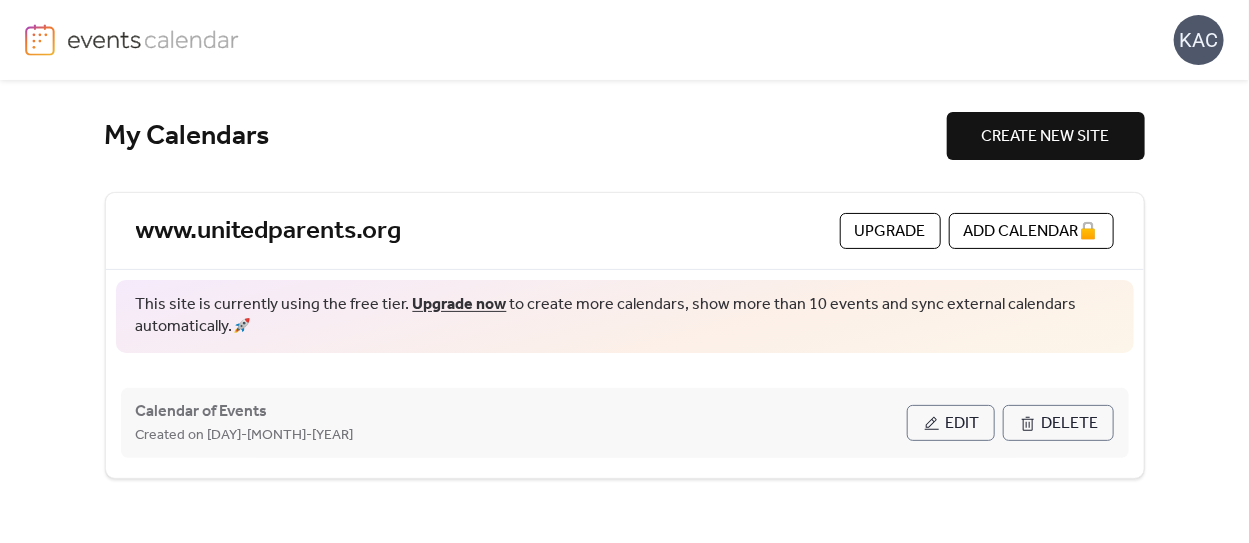 click on "Edit" at bounding box center (963, 424) 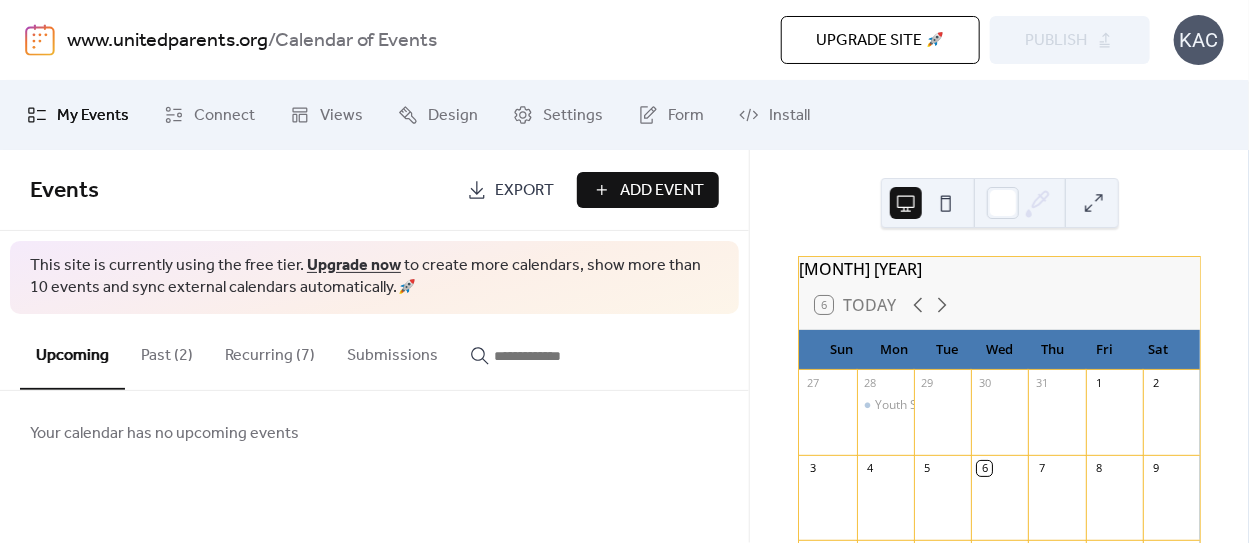 click on "Recurring (7)" at bounding box center [270, 351] 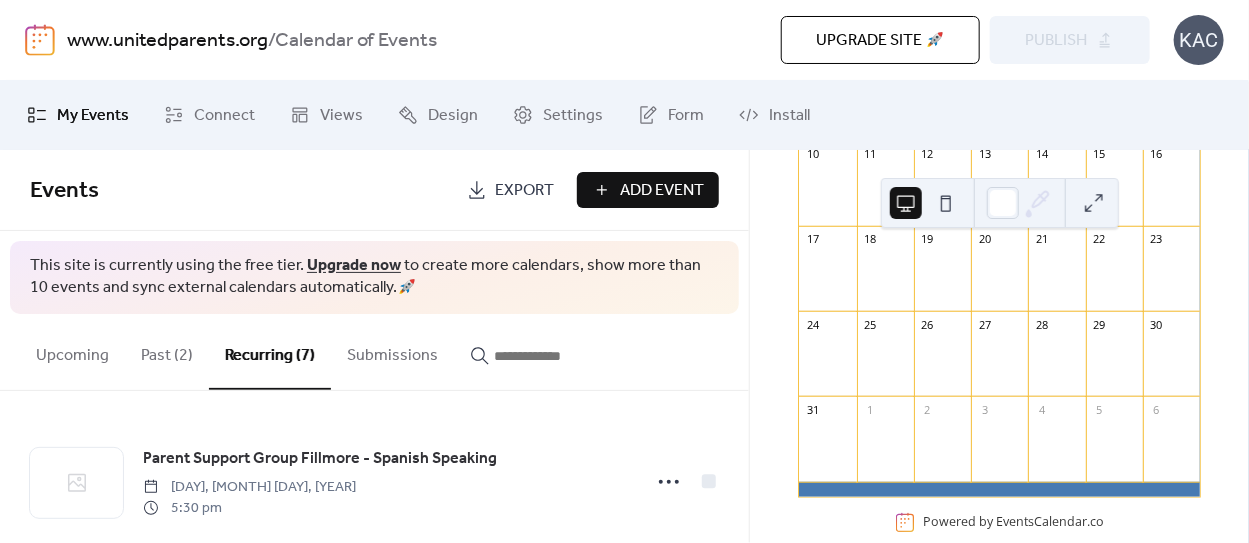 scroll, scrollTop: 200, scrollLeft: 0, axis: vertical 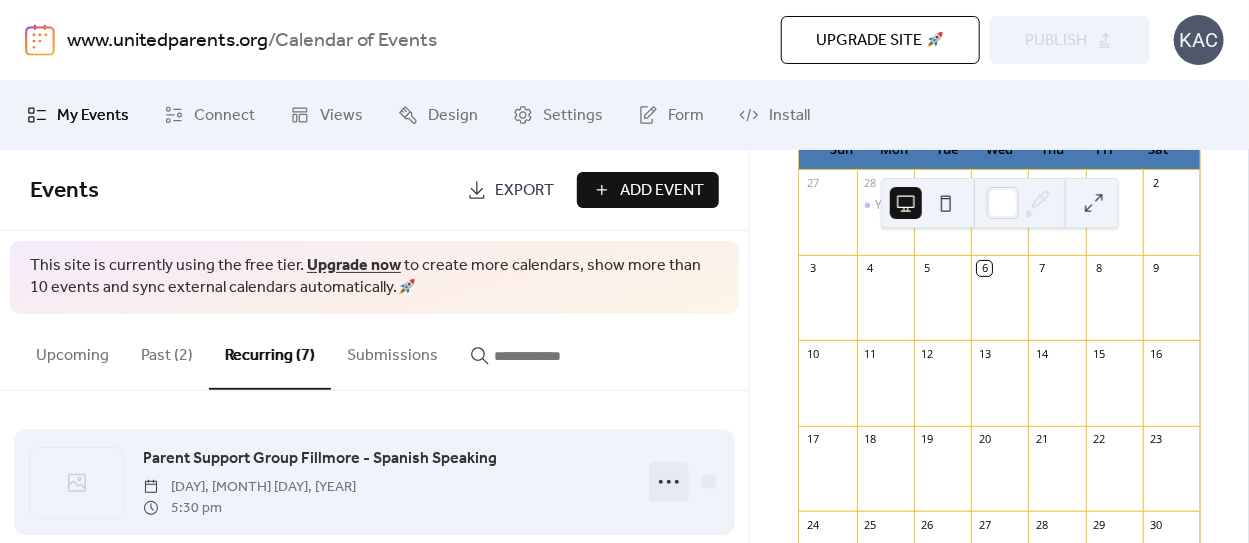click 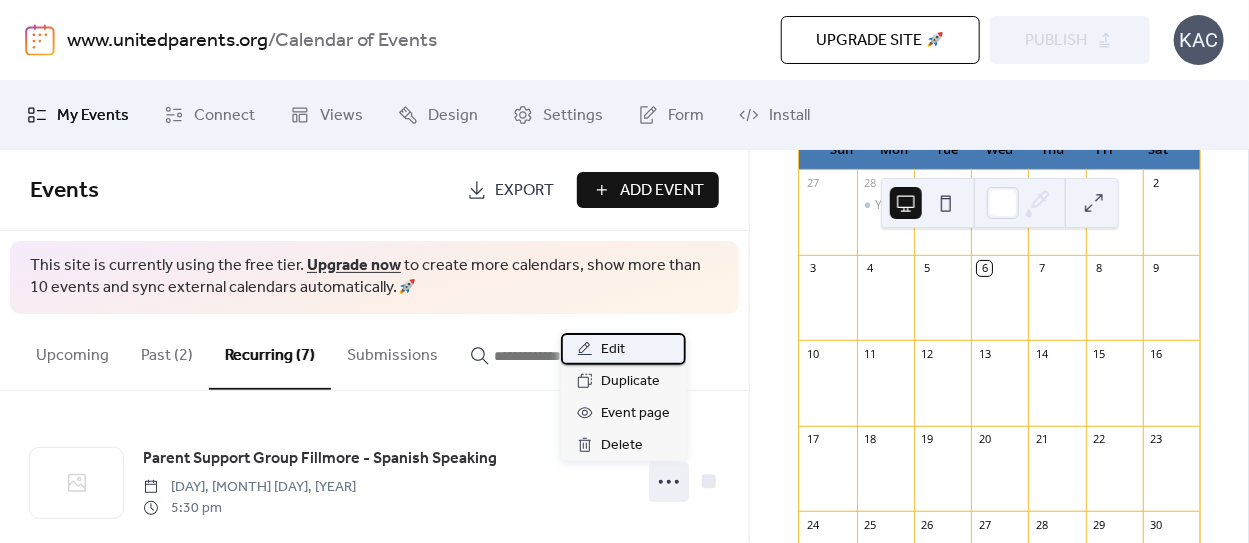 click on "Edit" at bounding box center [623, 349] 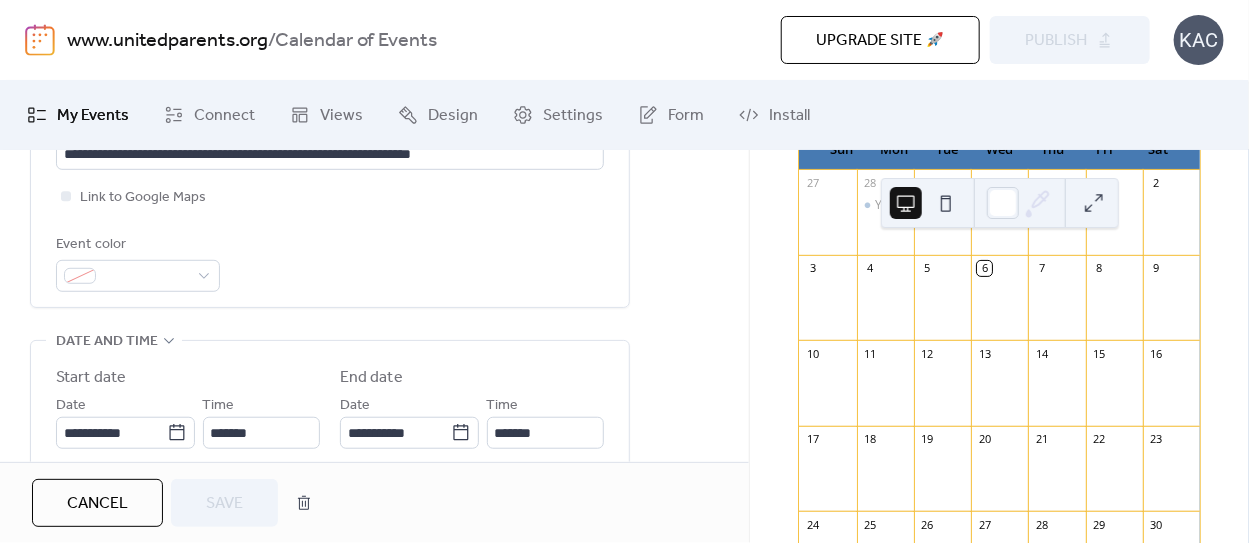 scroll, scrollTop: 600, scrollLeft: 0, axis: vertical 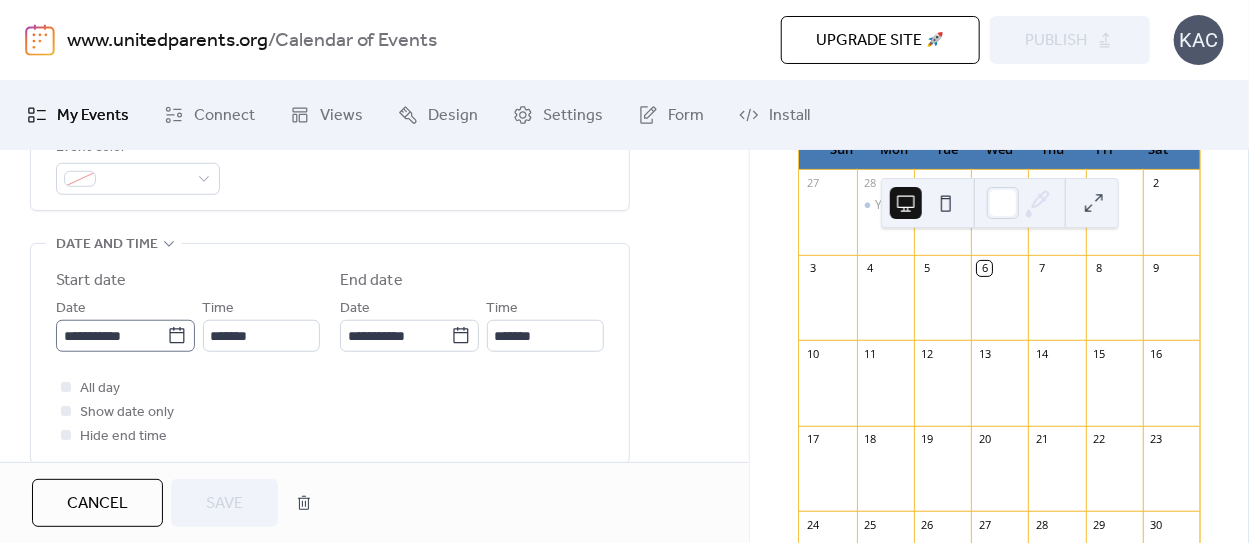 click 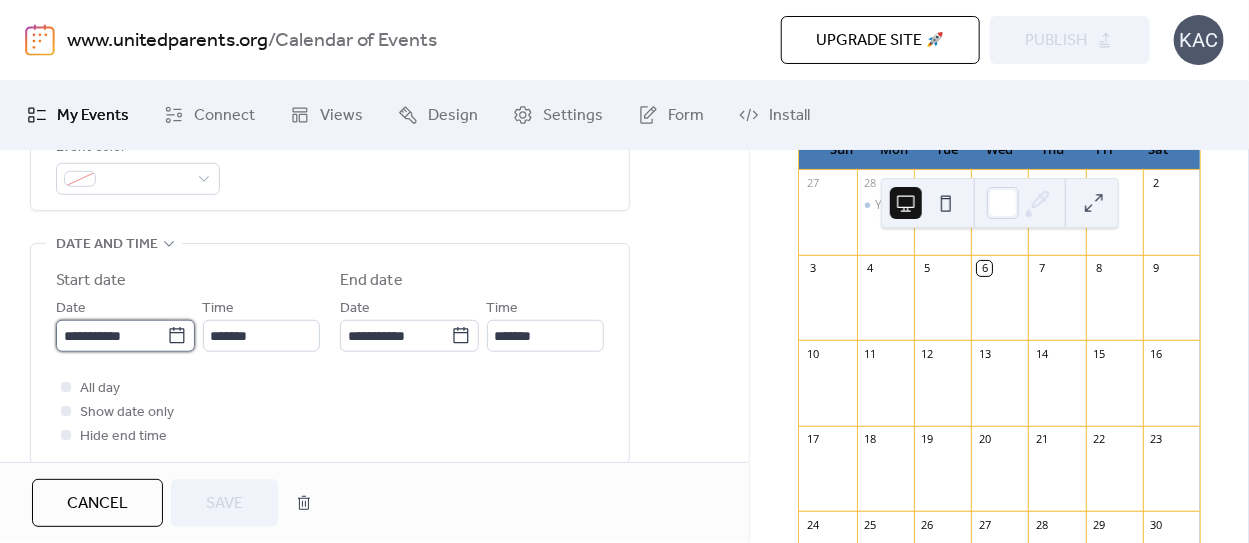 click on "**********" at bounding box center [111, 336] 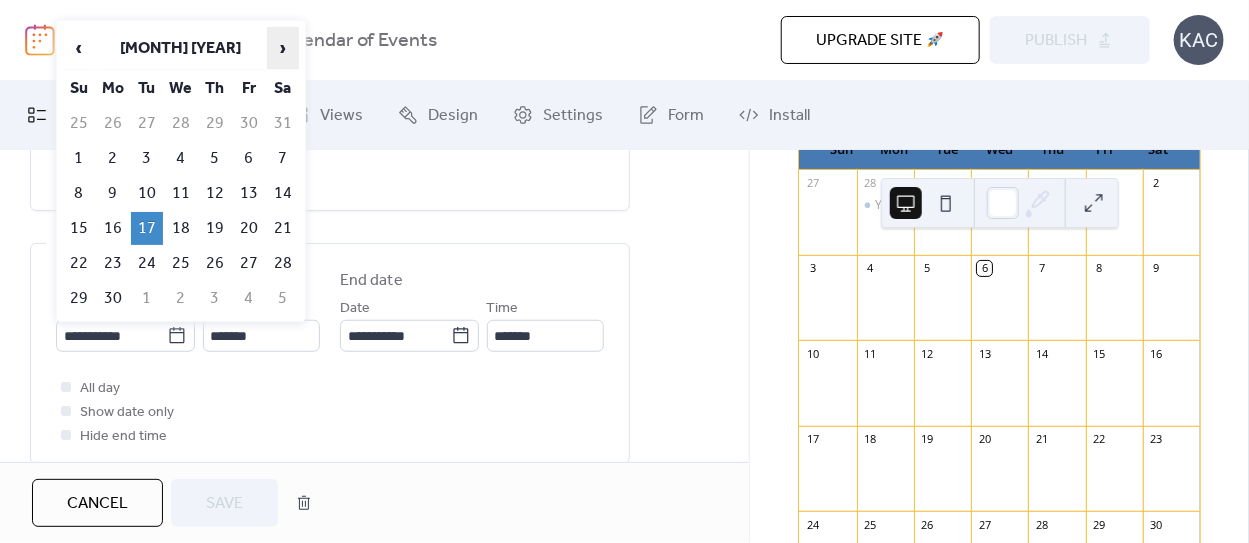 click on "›" at bounding box center (283, 48) 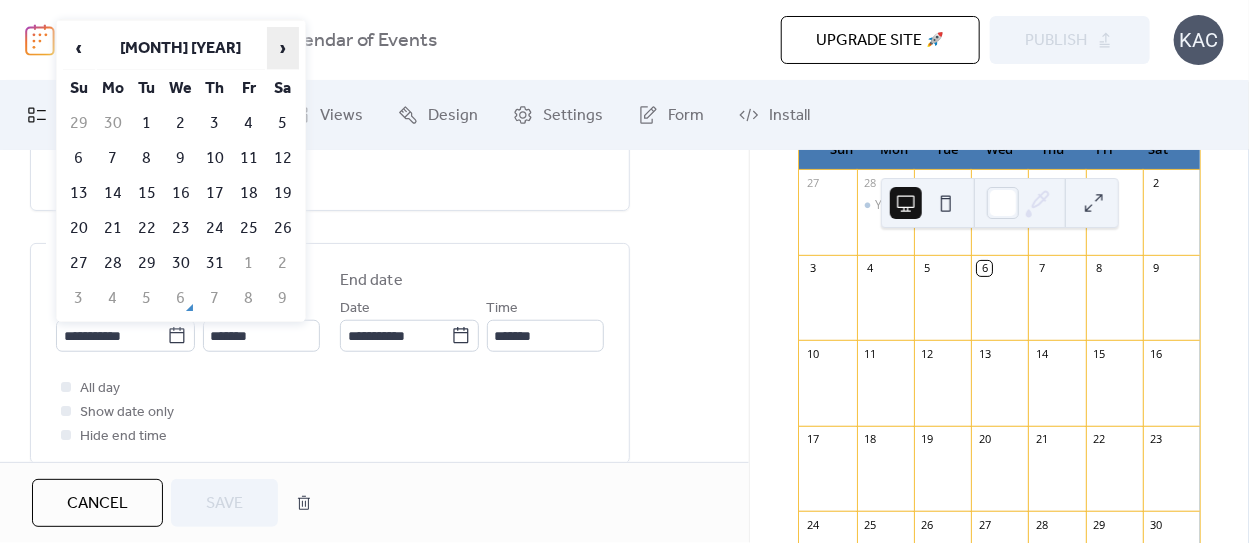 click on "›" at bounding box center [283, 48] 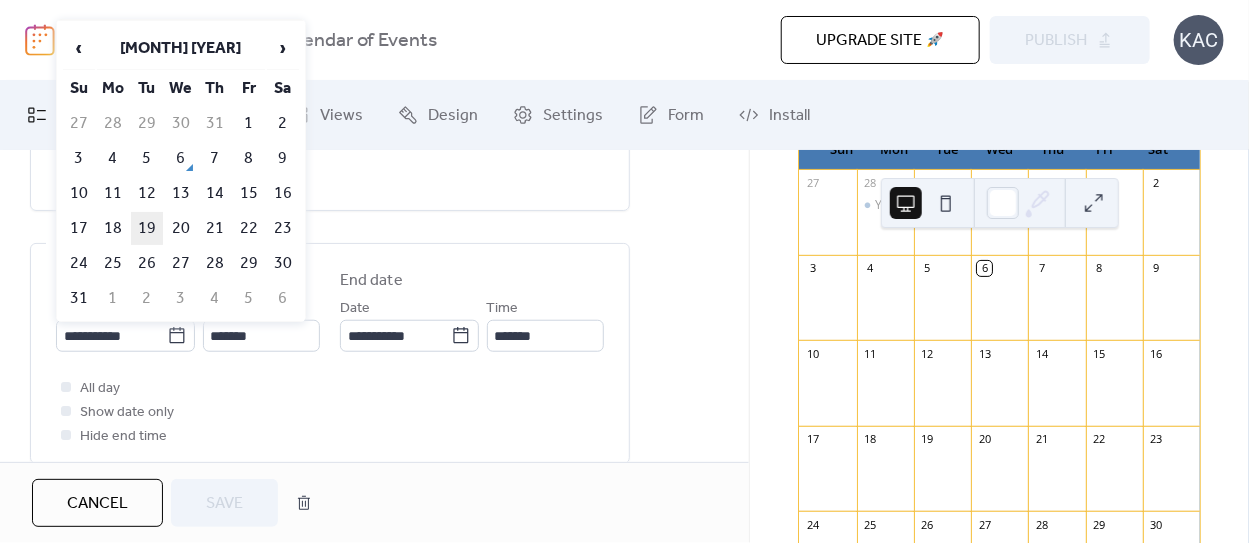 click on "19" at bounding box center (147, 228) 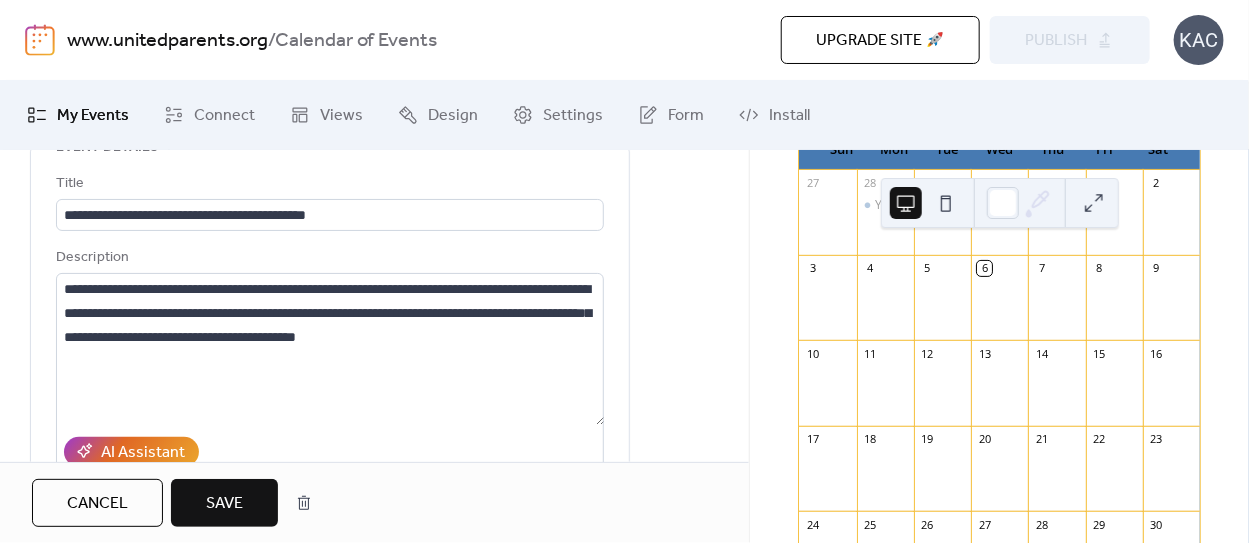 scroll, scrollTop: 100, scrollLeft: 0, axis: vertical 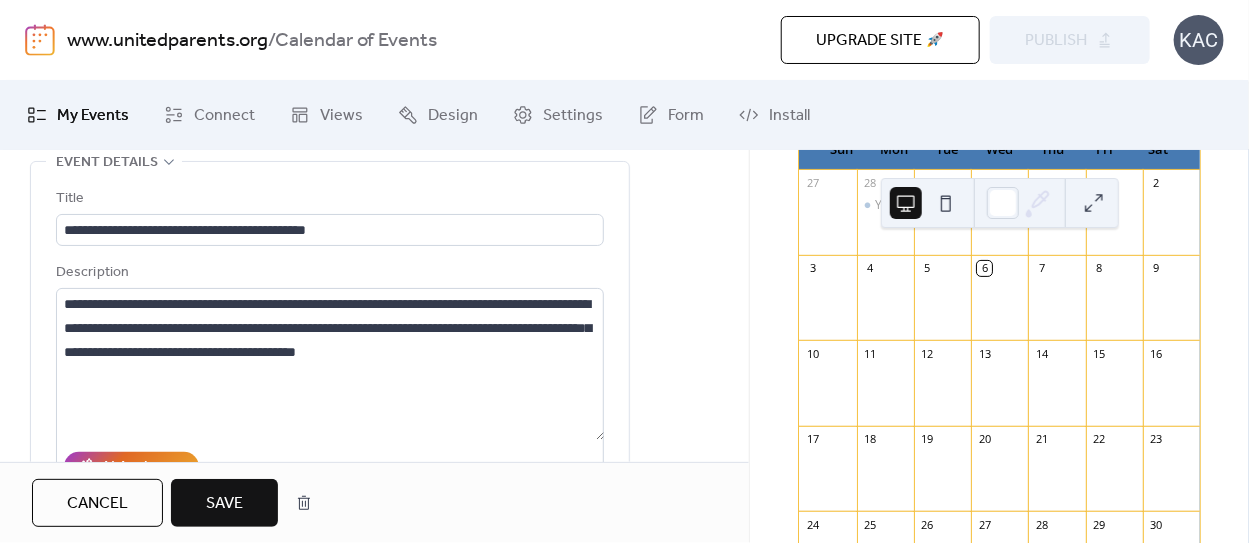 click on "Save" at bounding box center (224, 503) 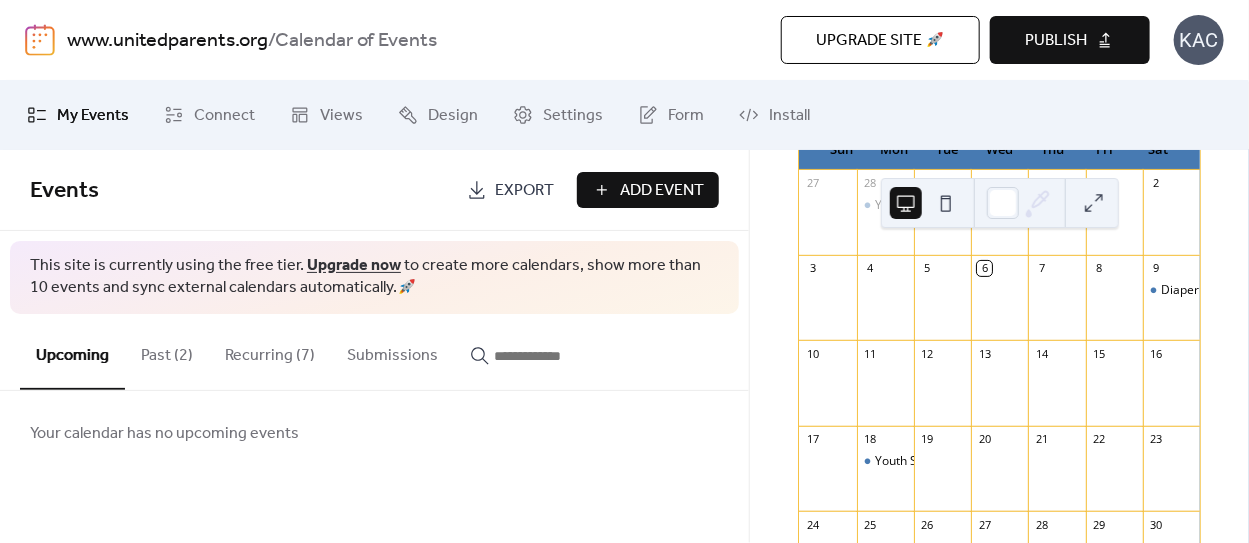 click on "Recurring (7)" at bounding box center [270, 351] 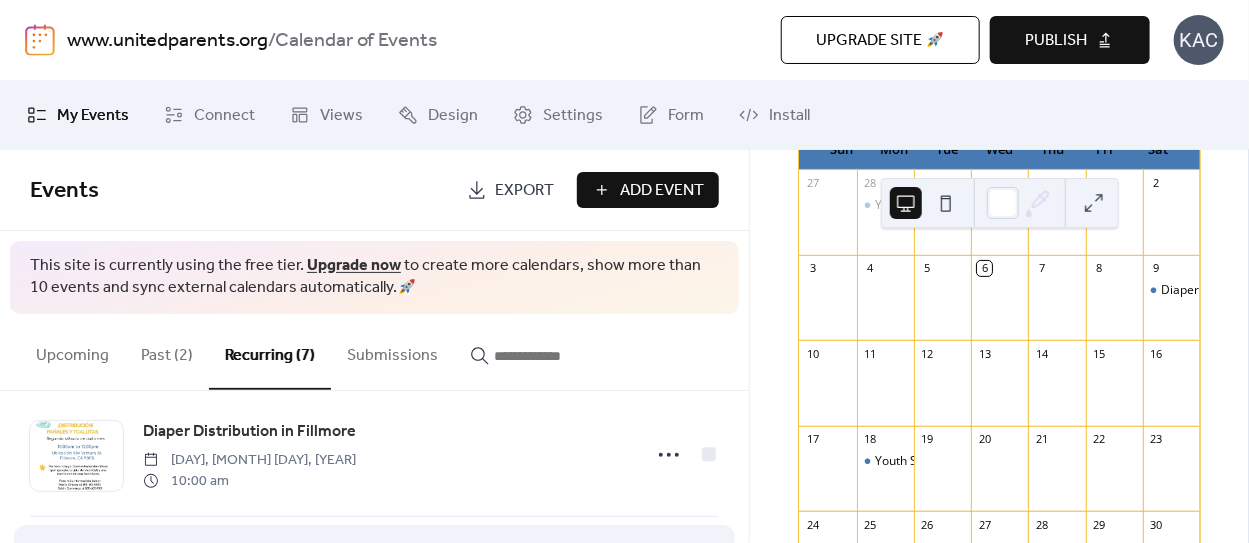 scroll, scrollTop: 0, scrollLeft: 0, axis: both 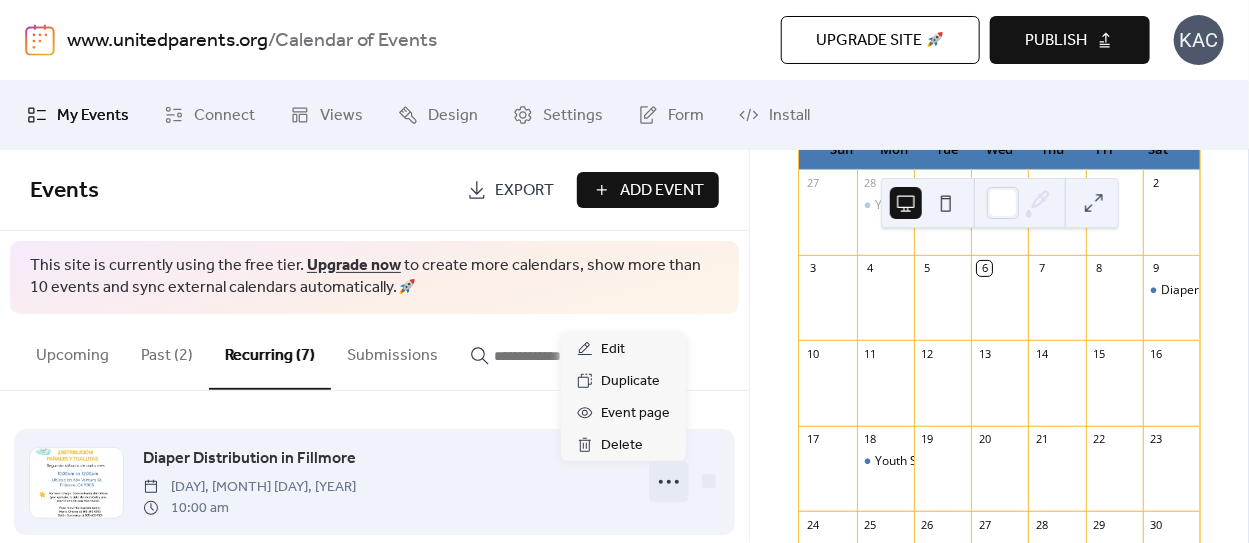 click 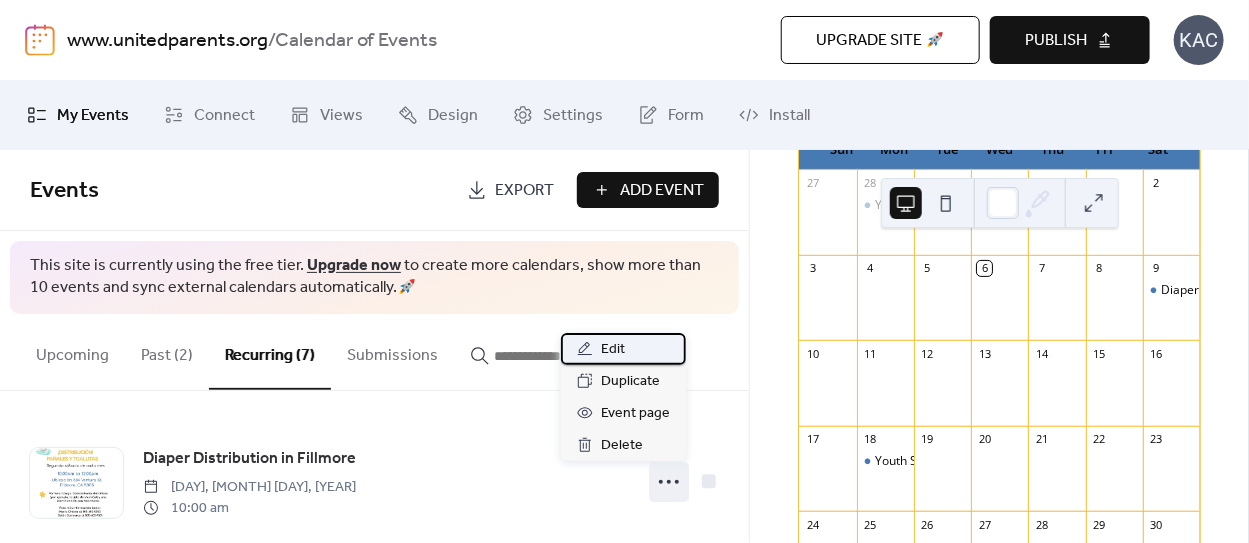 click on "Edit" at bounding box center [623, 349] 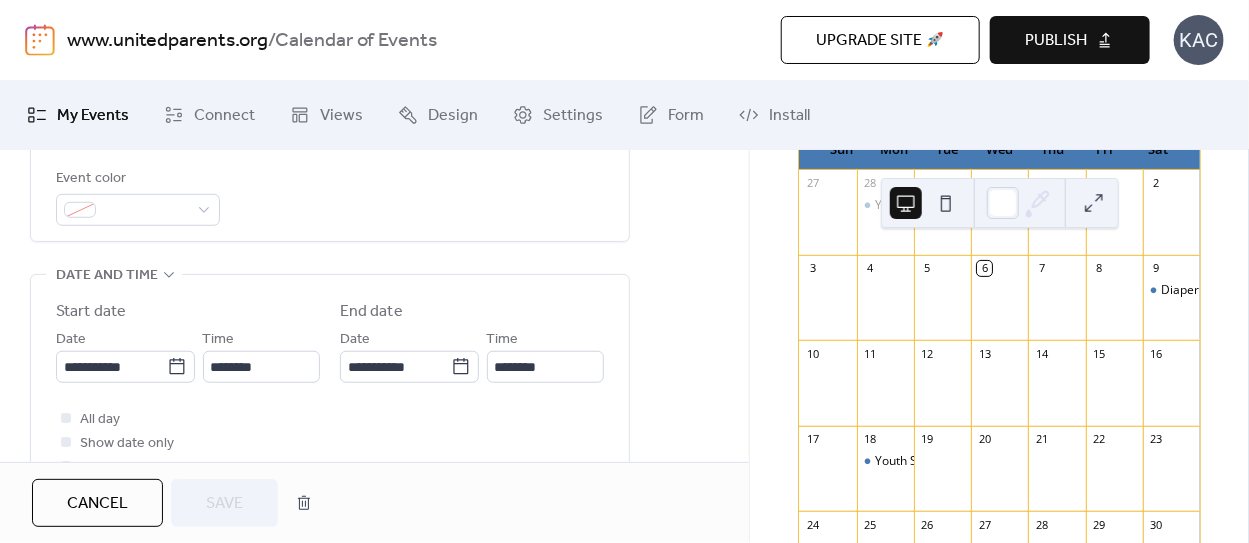 scroll, scrollTop: 600, scrollLeft: 0, axis: vertical 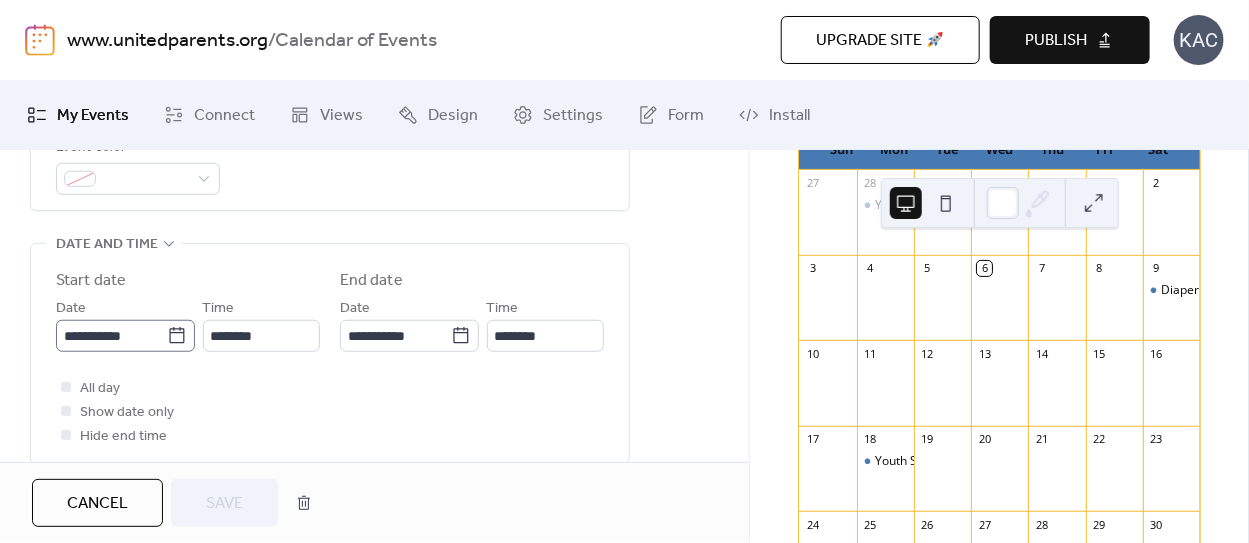 click 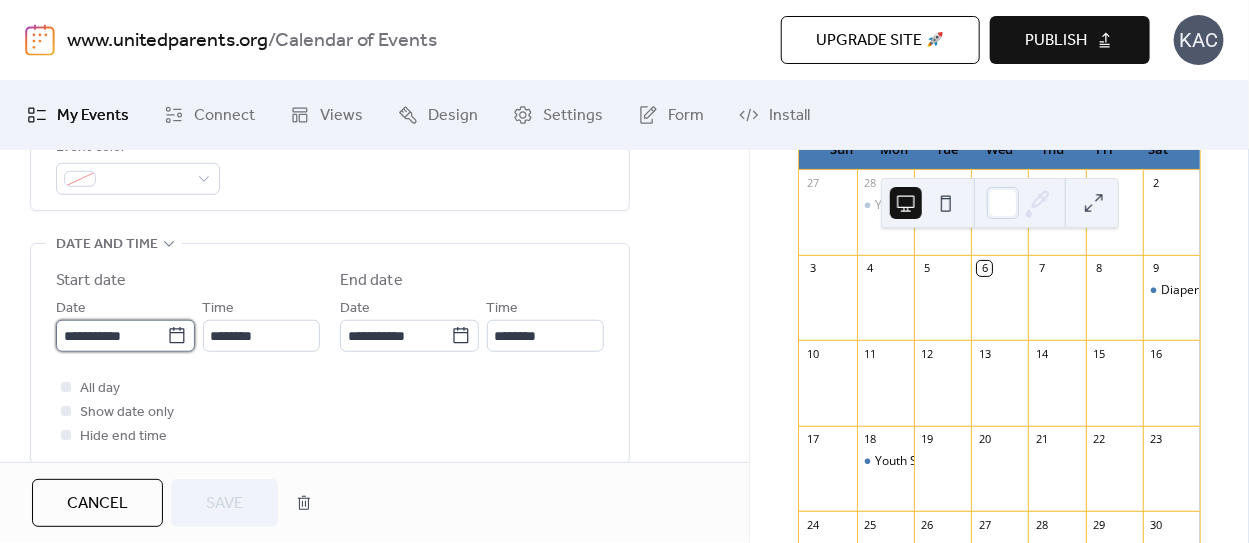 click on "**********" at bounding box center [111, 336] 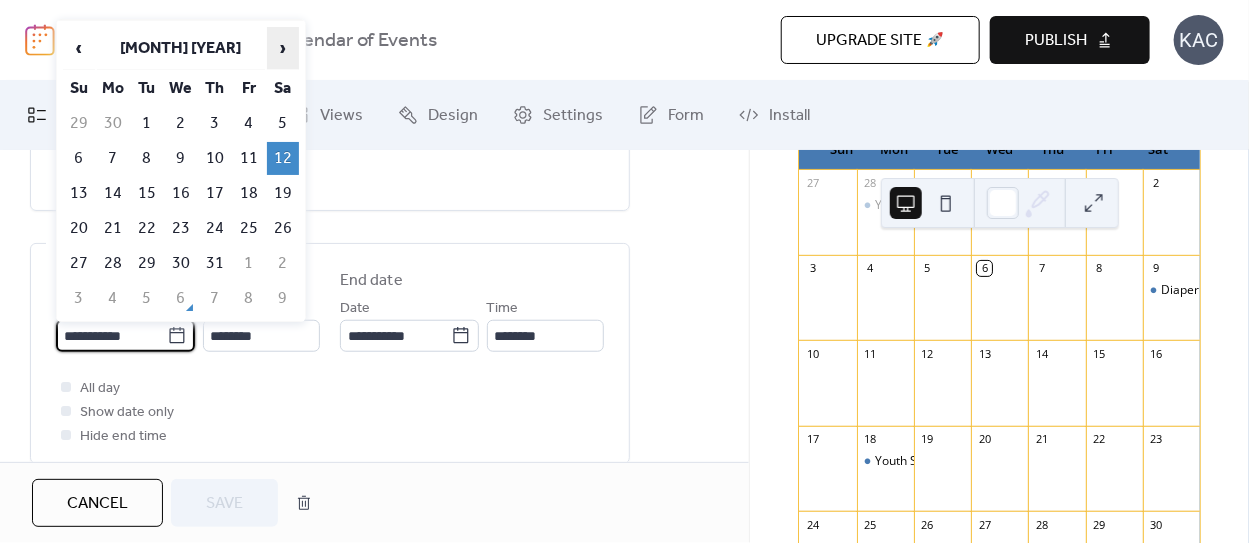 click on "›" at bounding box center (283, 48) 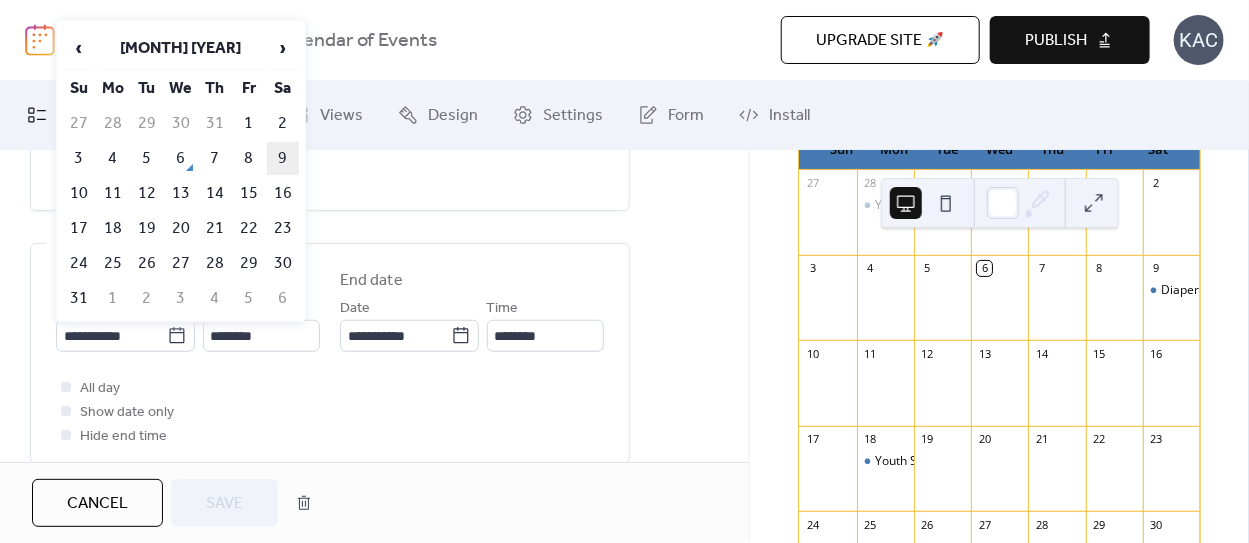 click on "9" at bounding box center (283, 158) 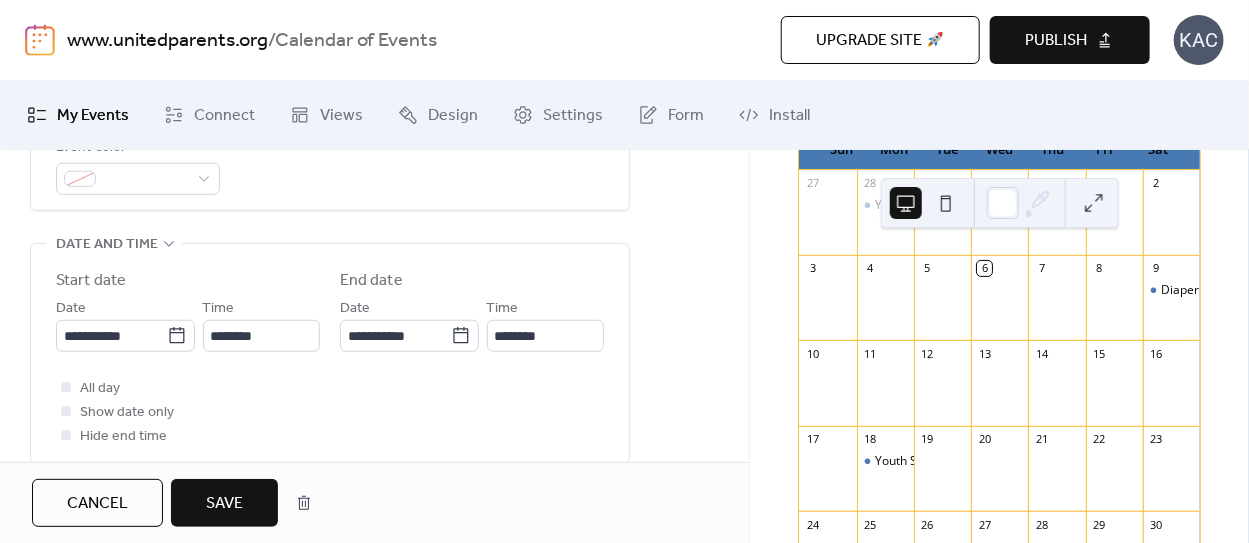 click on "Save" at bounding box center [224, 503] 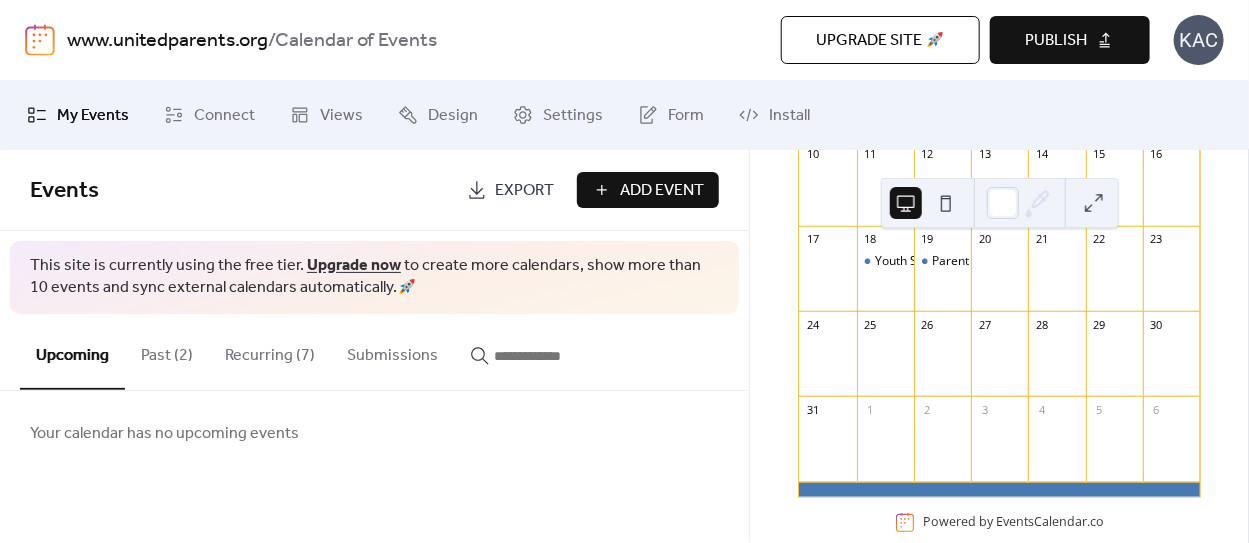 scroll, scrollTop: 299, scrollLeft: 0, axis: vertical 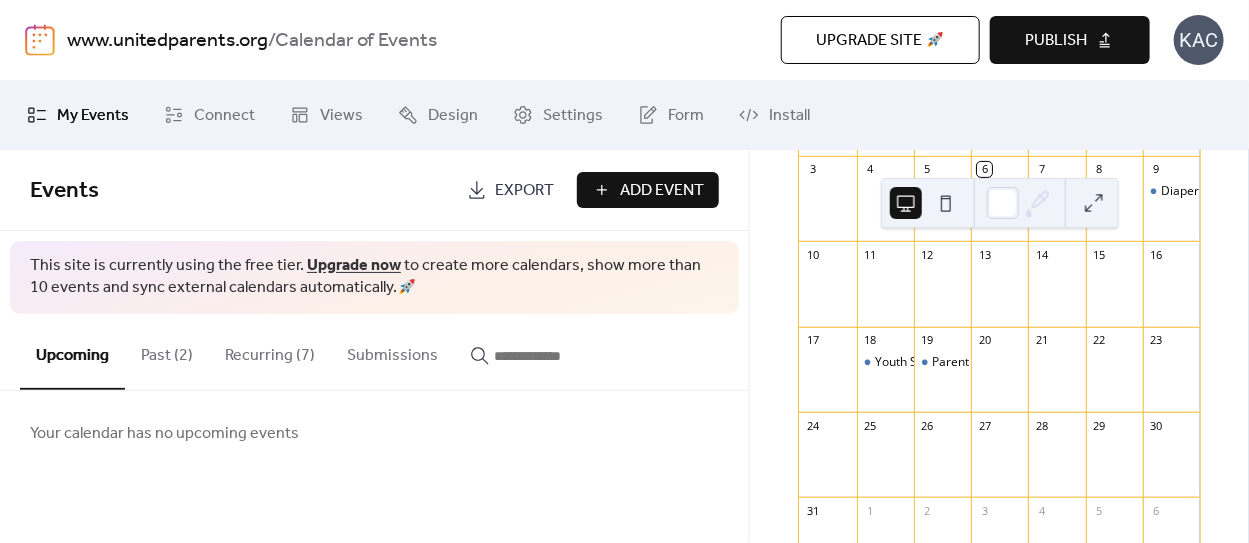drag, startPoint x: 290, startPoint y: 361, endPoint x: 278, endPoint y: 357, distance: 12.649111 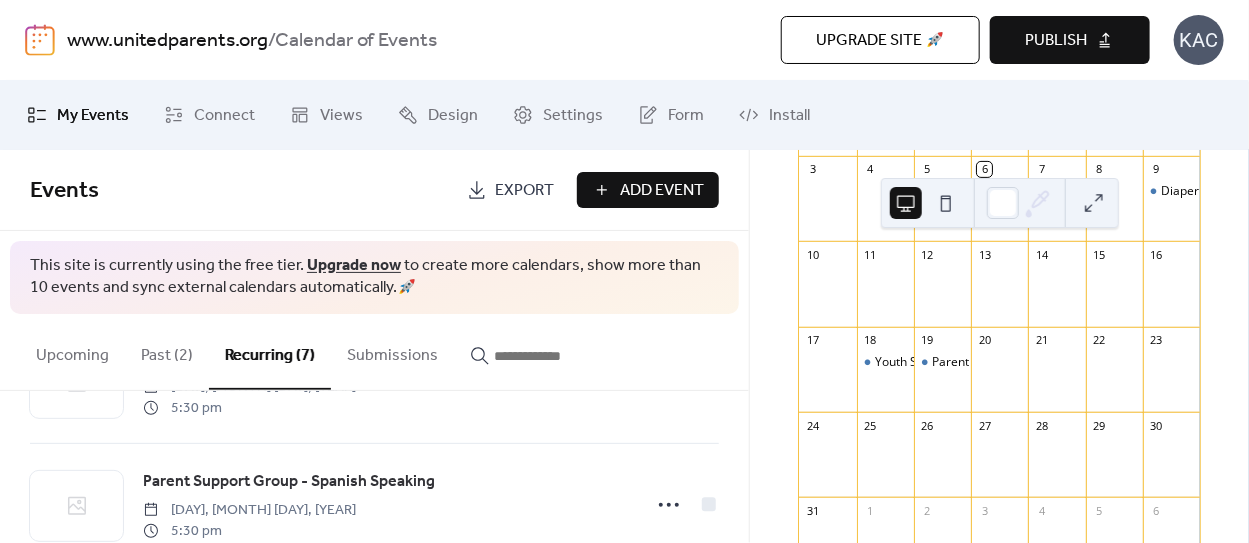 scroll, scrollTop: 0, scrollLeft: 0, axis: both 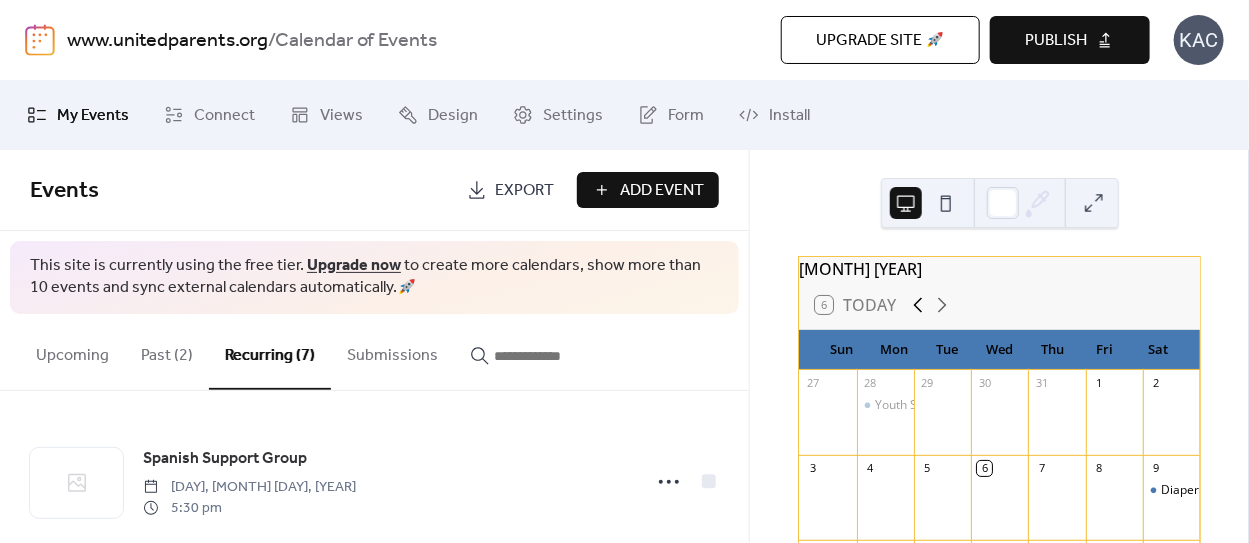 click 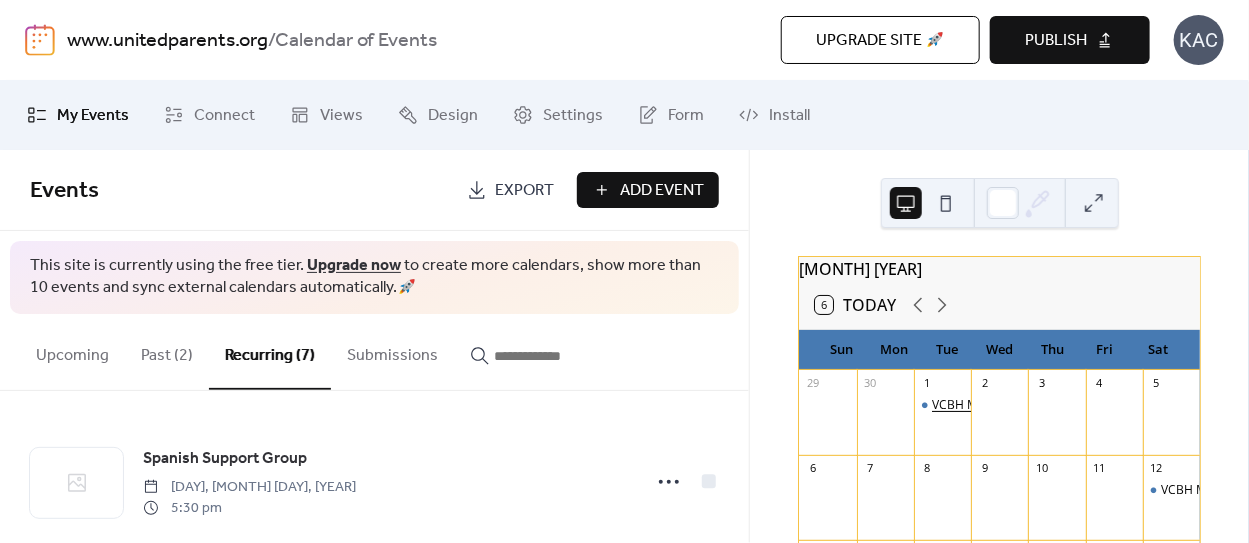 click on "VCBH Mobile Mental Health" at bounding box center [1009, 405] 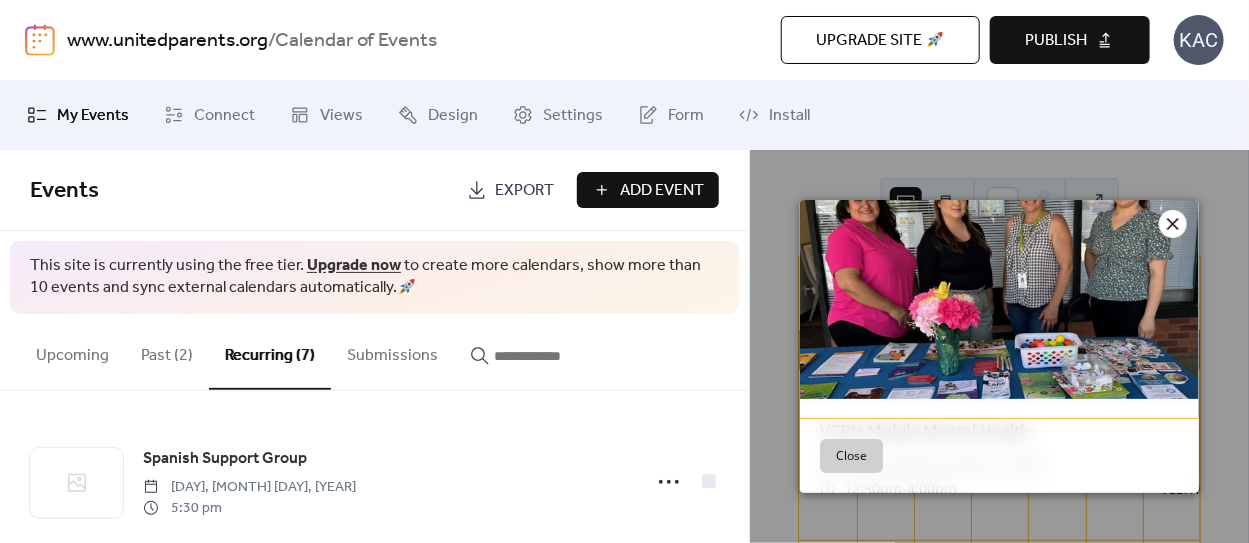 click 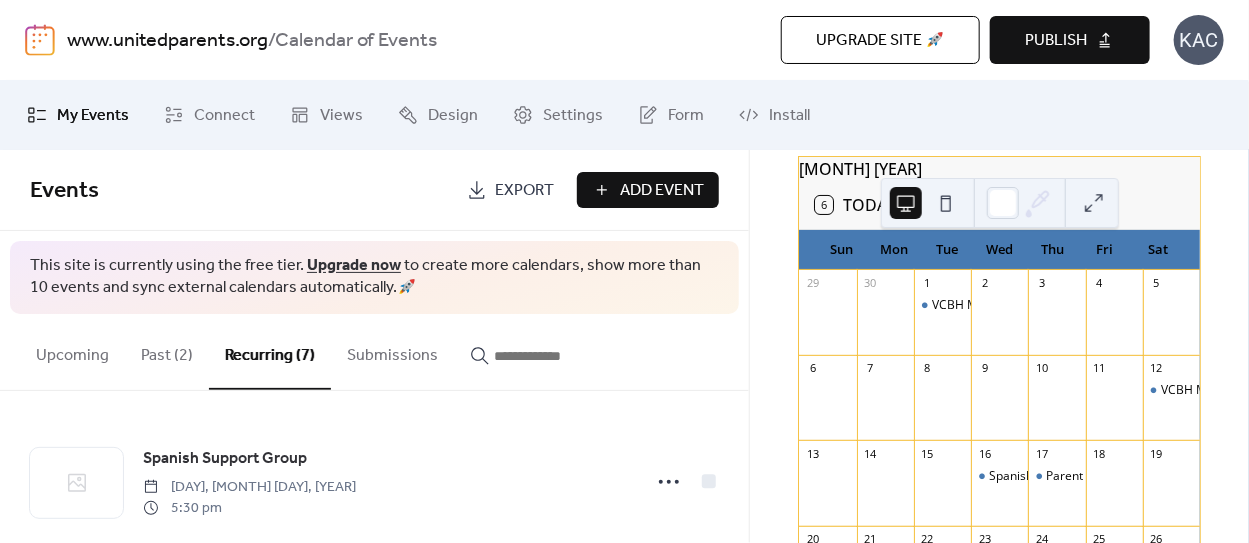 scroll, scrollTop: 200, scrollLeft: 0, axis: vertical 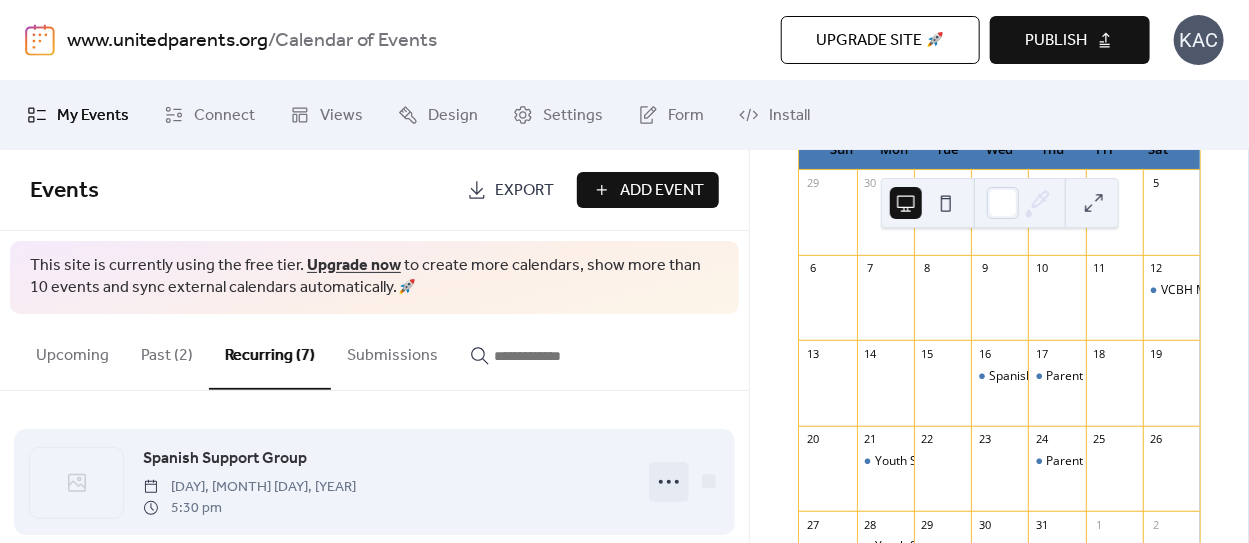 click 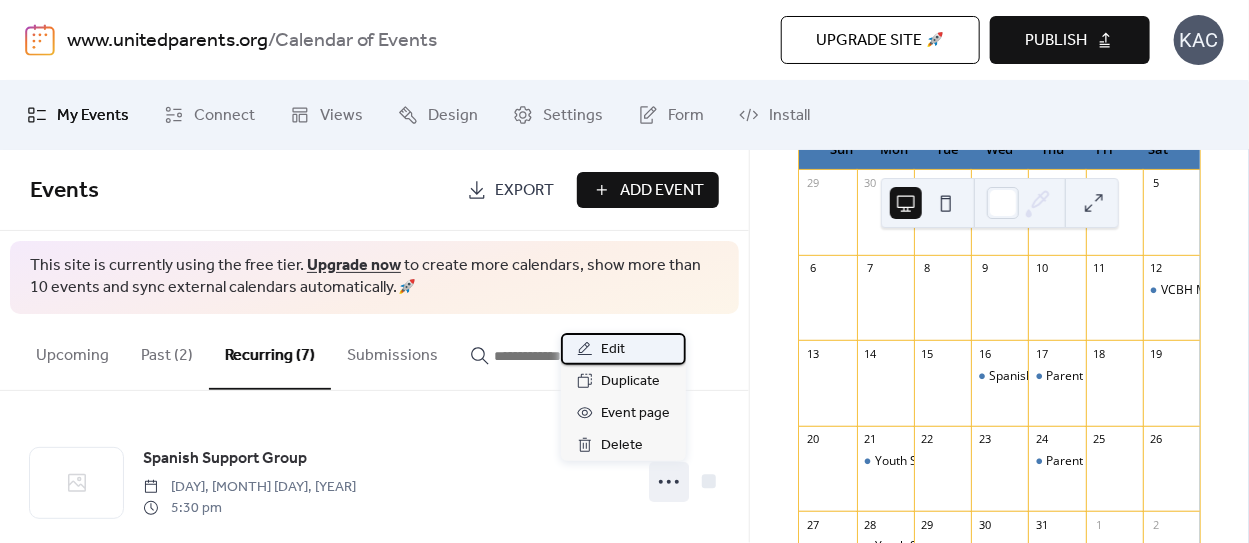 click on "Edit" at bounding box center (623, 349) 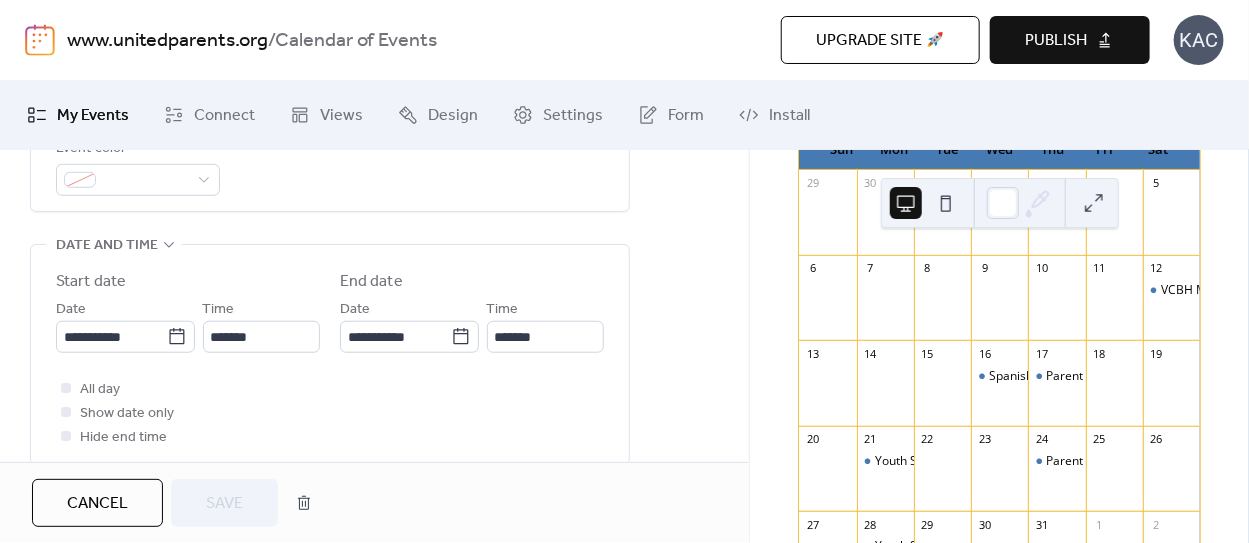 scroll, scrollTop: 600, scrollLeft: 0, axis: vertical 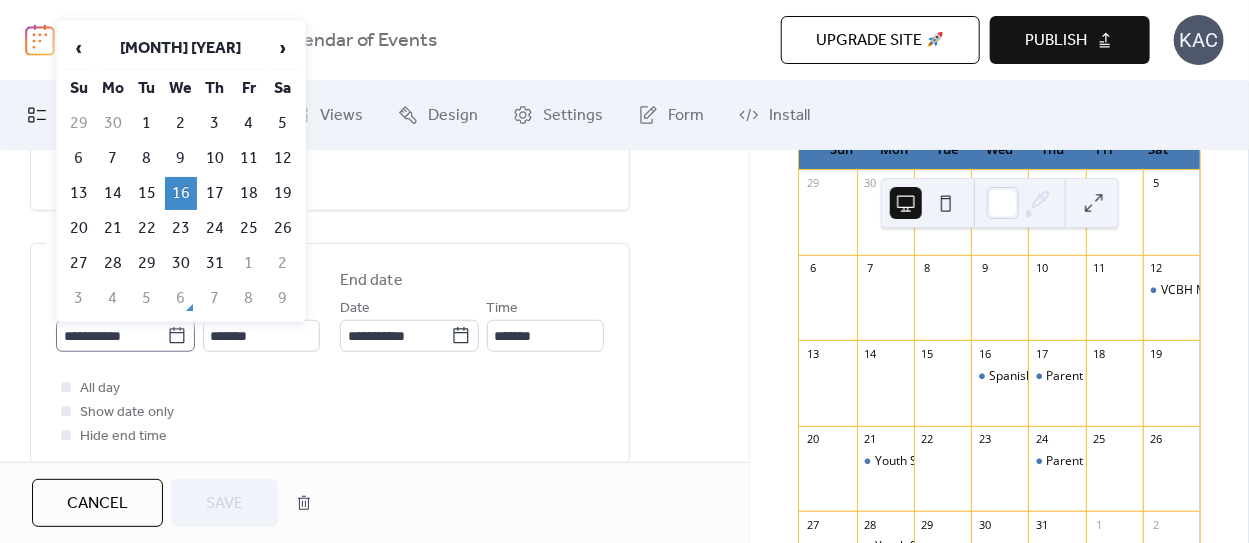 click 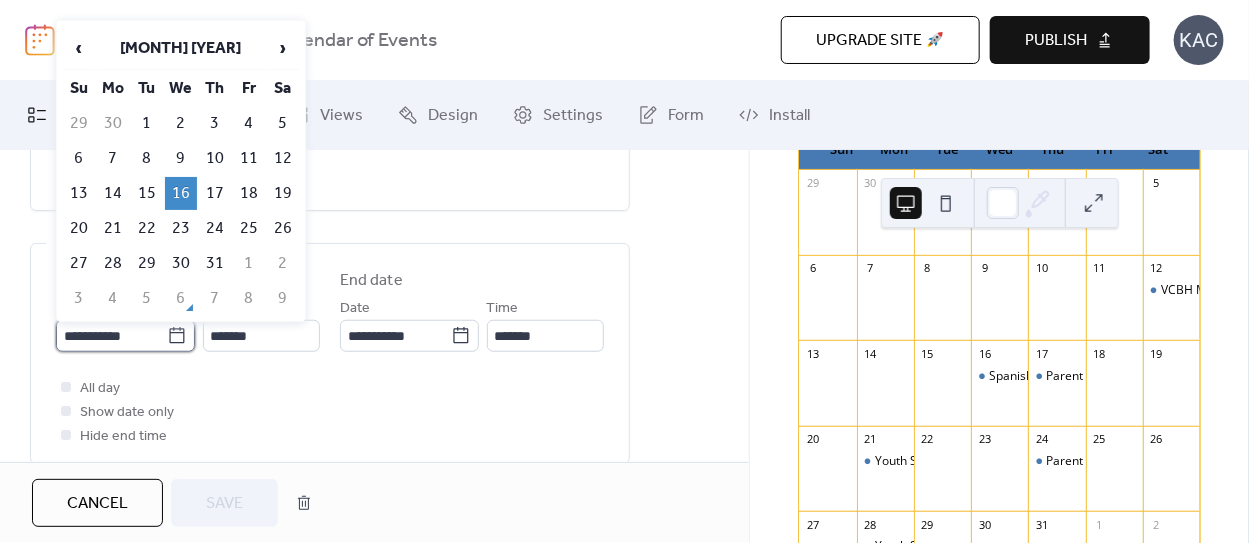 click on "**********" at bounding box center [111, 336] 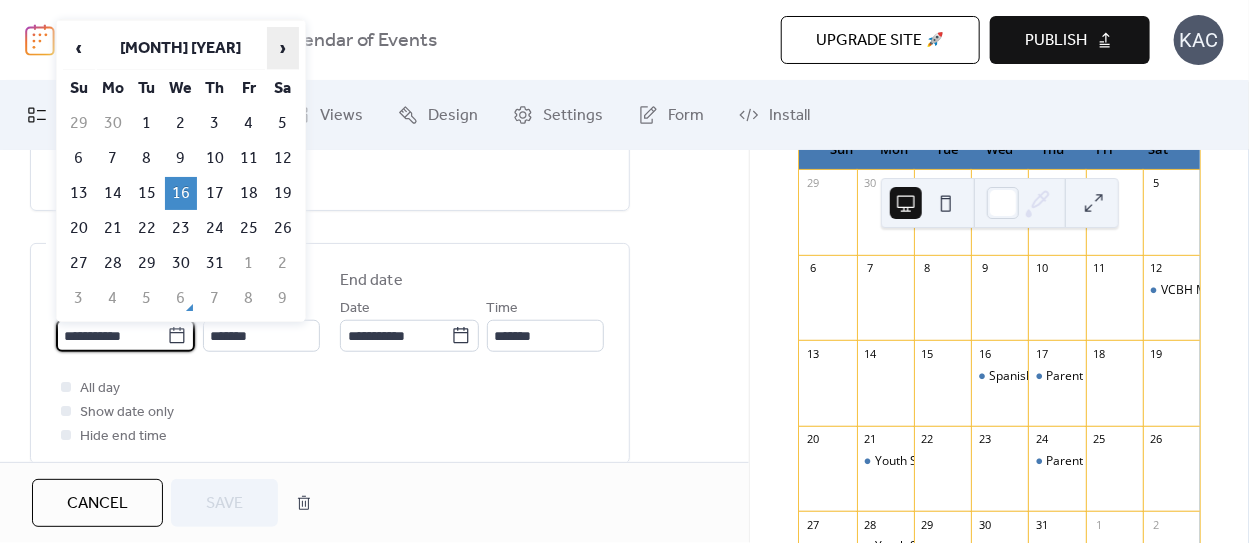 click on "›" at bounding box center (283, 48) 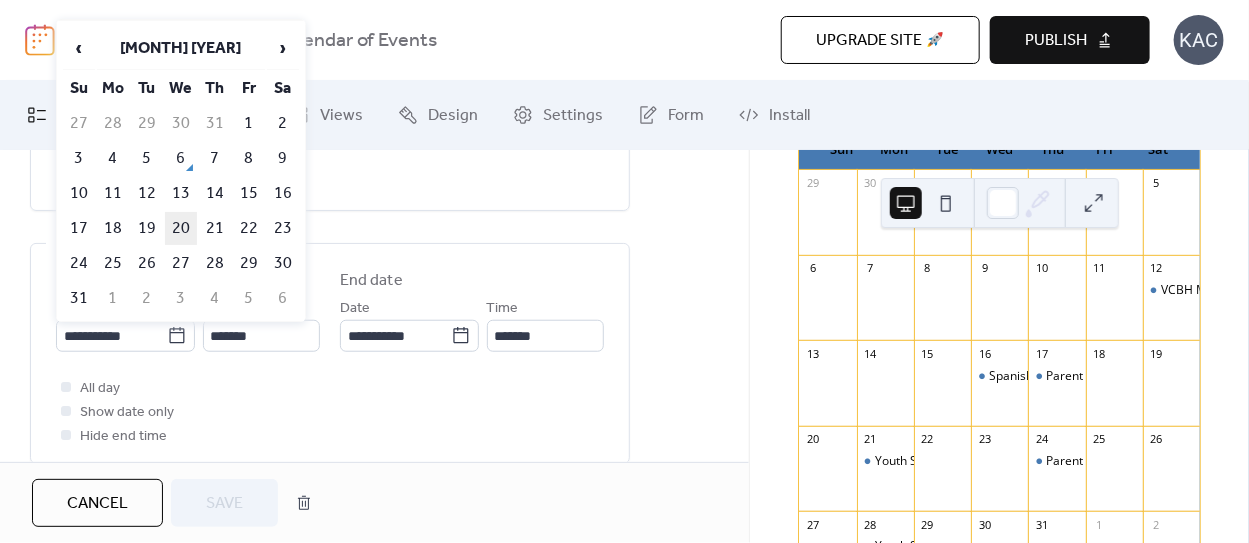 click on "20" at bounding box center [181, 228] 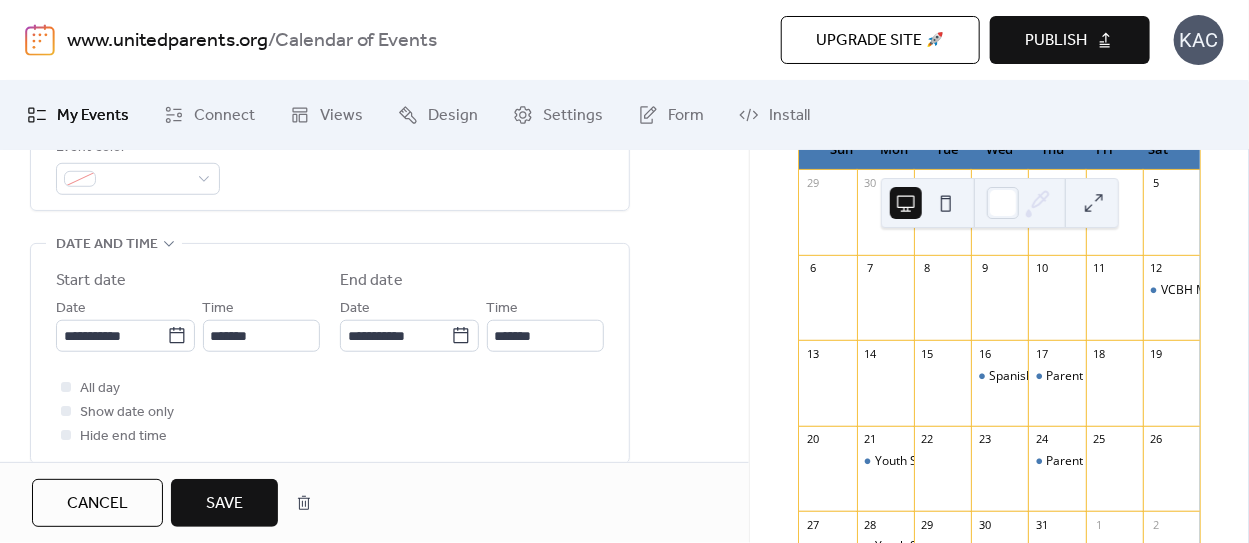 click on "Save" at bounding box center (224, 504) 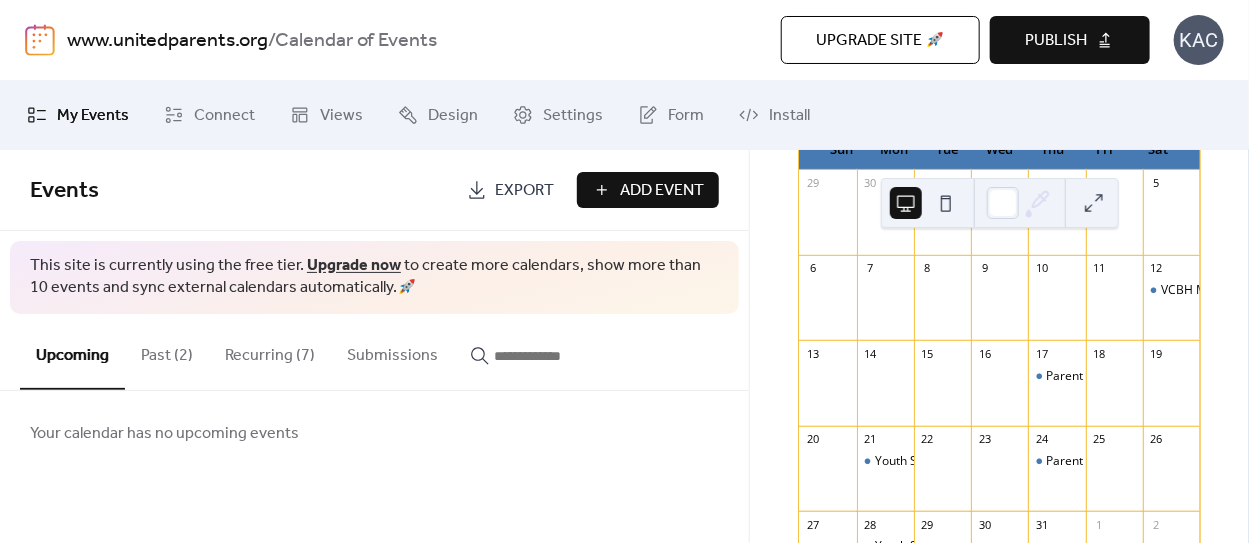 click on "Recurring (7)" at bounding box center [270, 351] 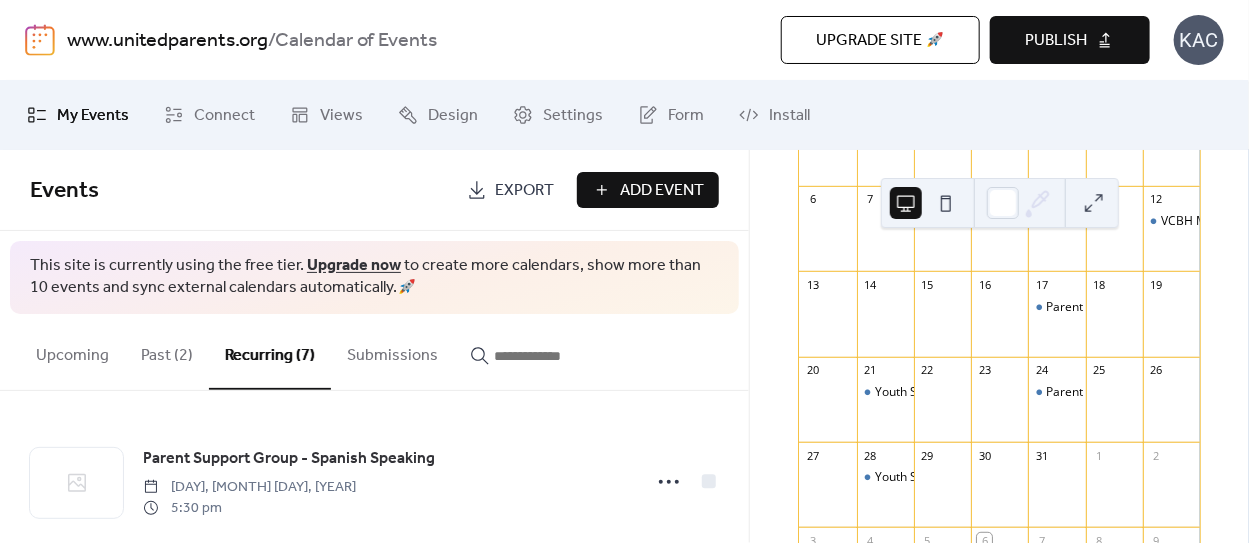 scroll, scrollTop: 299, scrollLeft: 0, axis: vertical 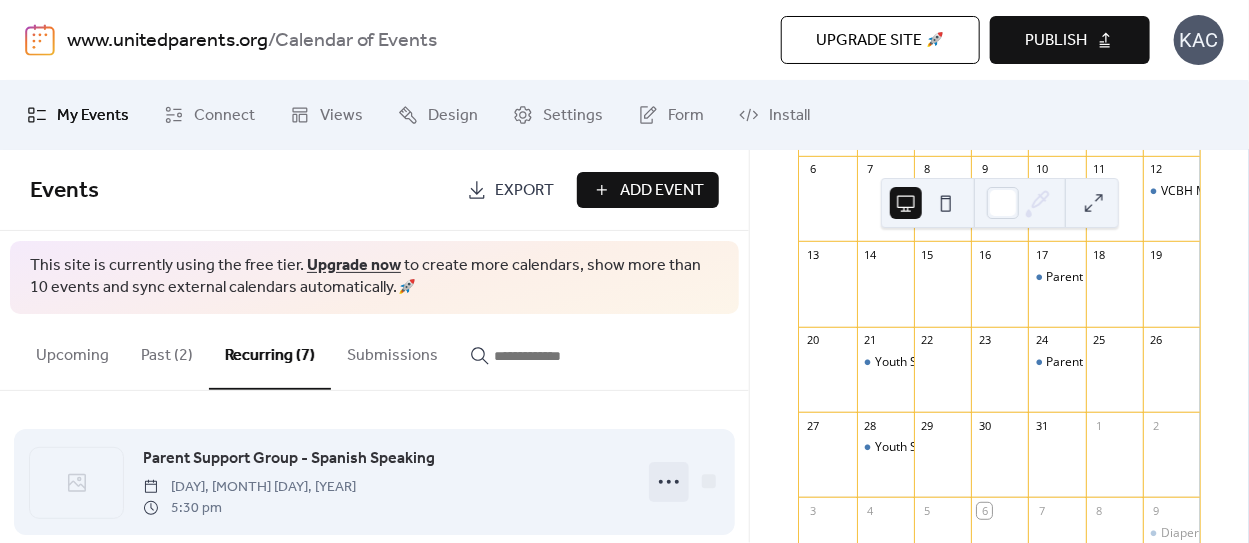 click 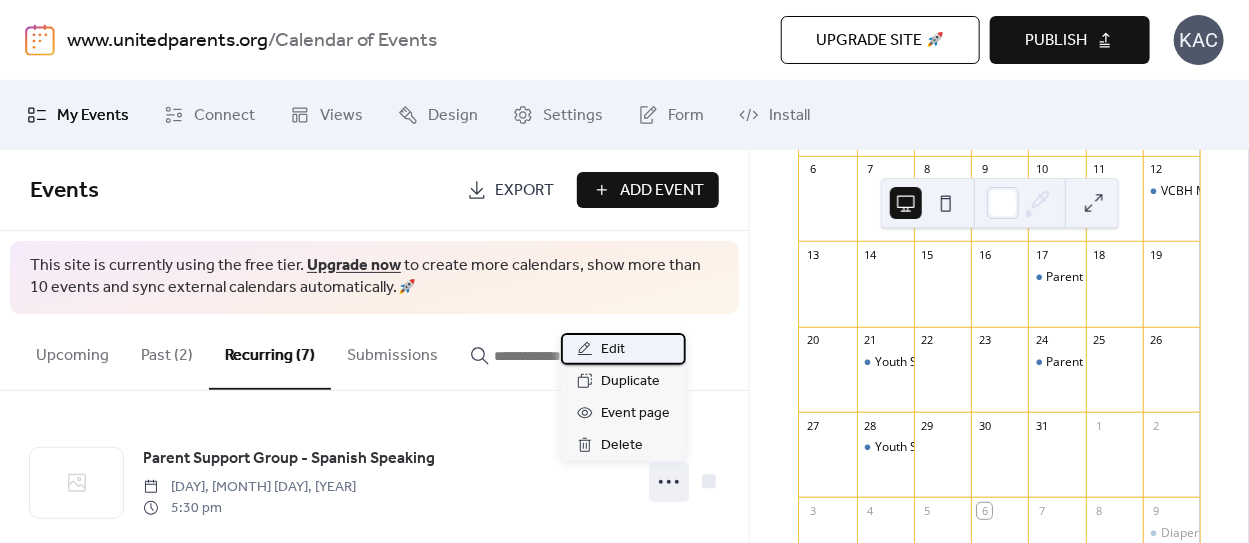 click on "Edit" at bounding box center (623, 349) 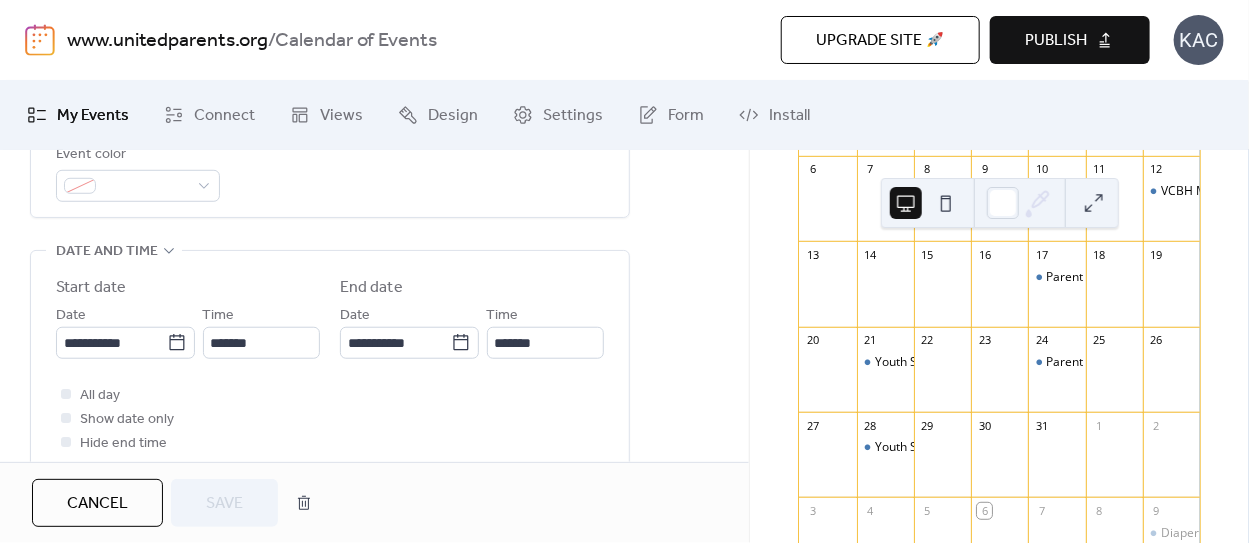 scroll, scrollTop: 600, scrollLeft: 0, axis: vertical 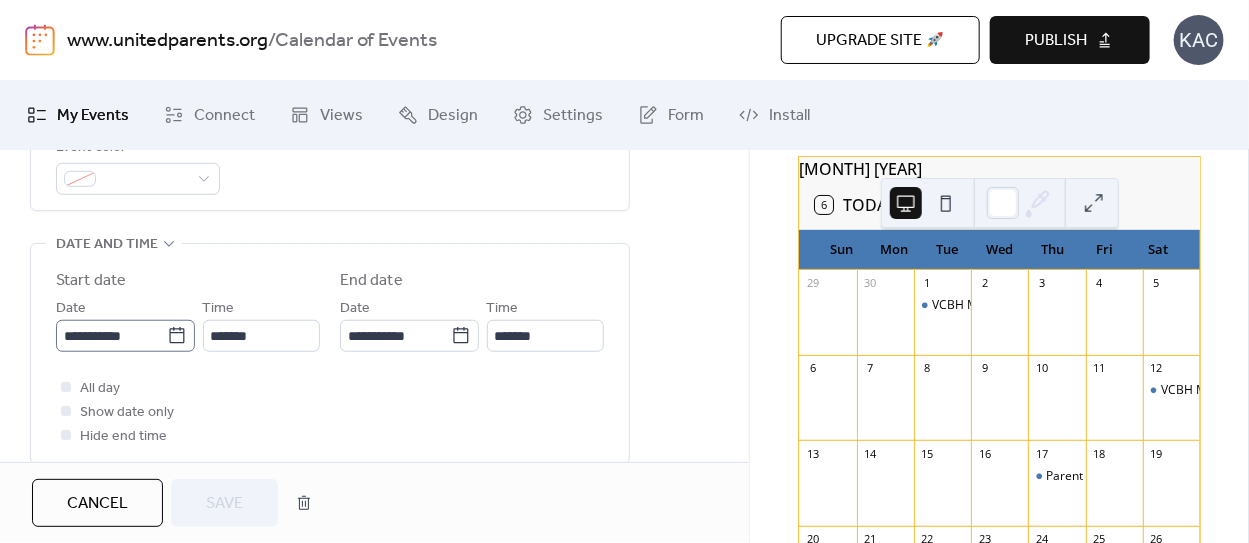 click 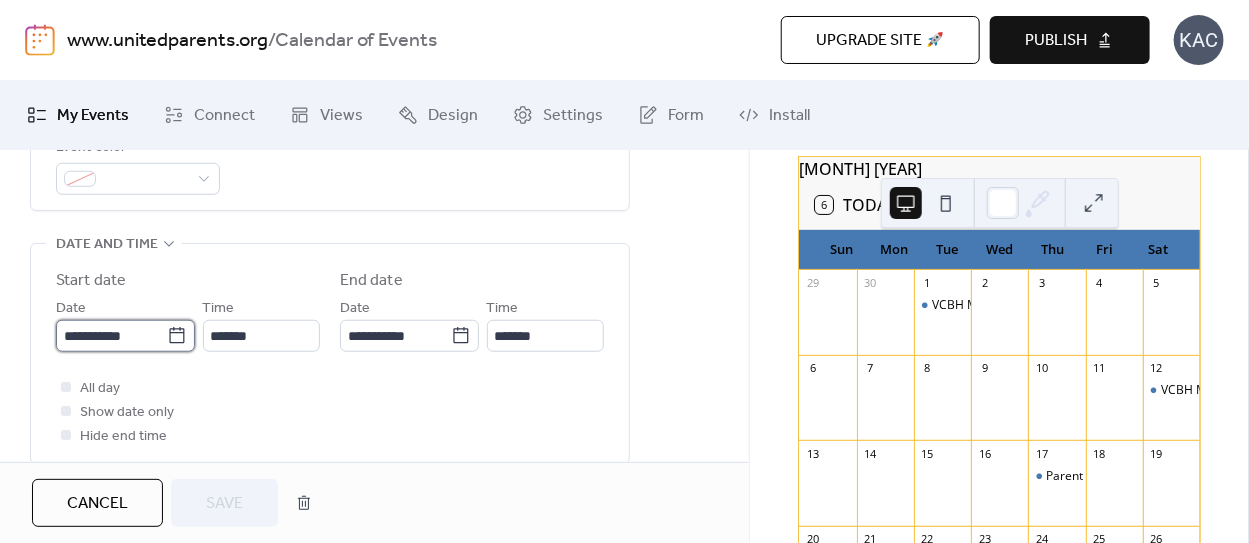 click on "**********" at bounding box center [111, 336] 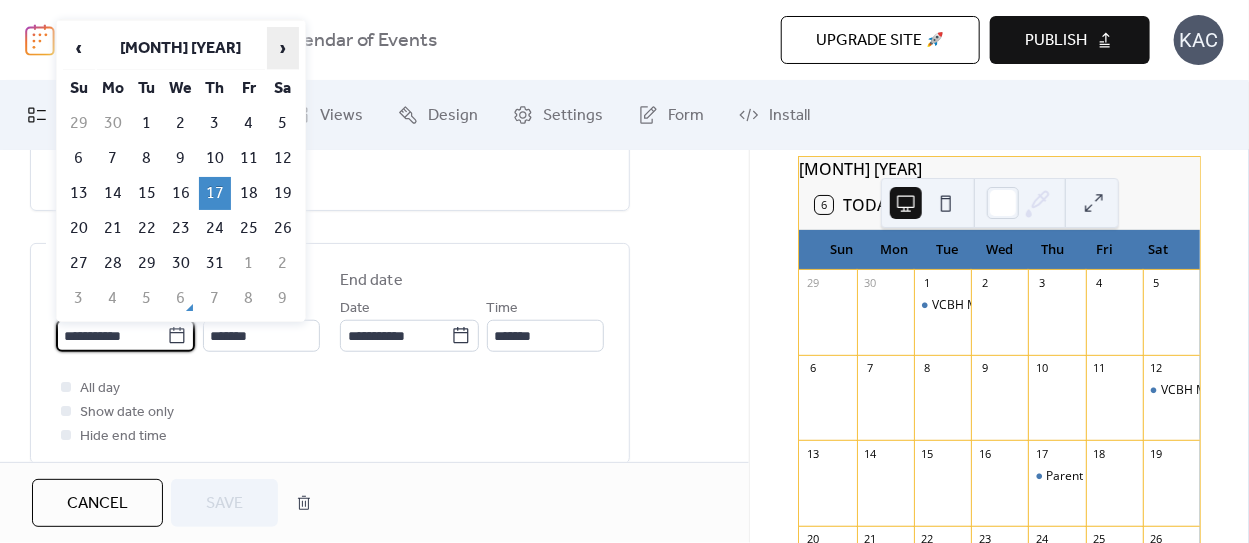 click on "›" at bounding box center [283, 48] 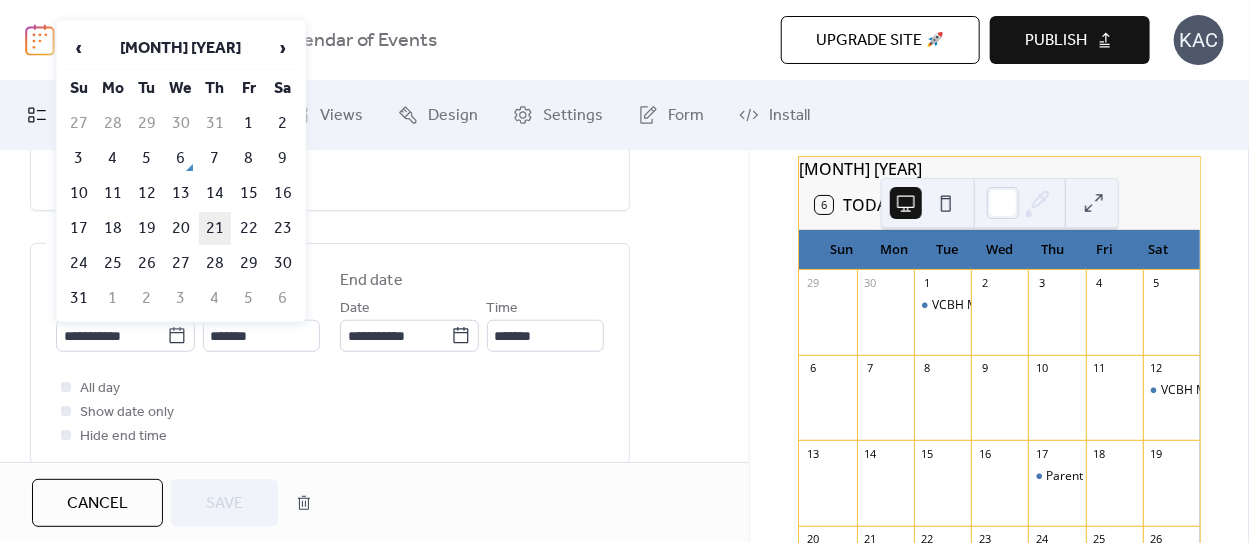 click on "21" at bounding box center [215, 228] 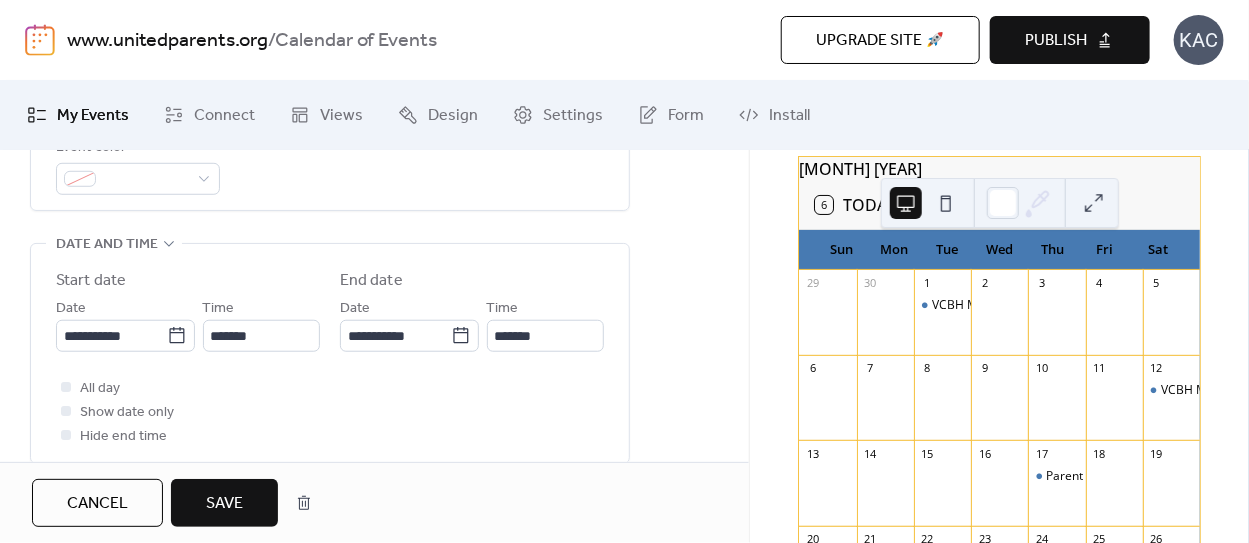 click on "Save" at bounding box center [224, 504] 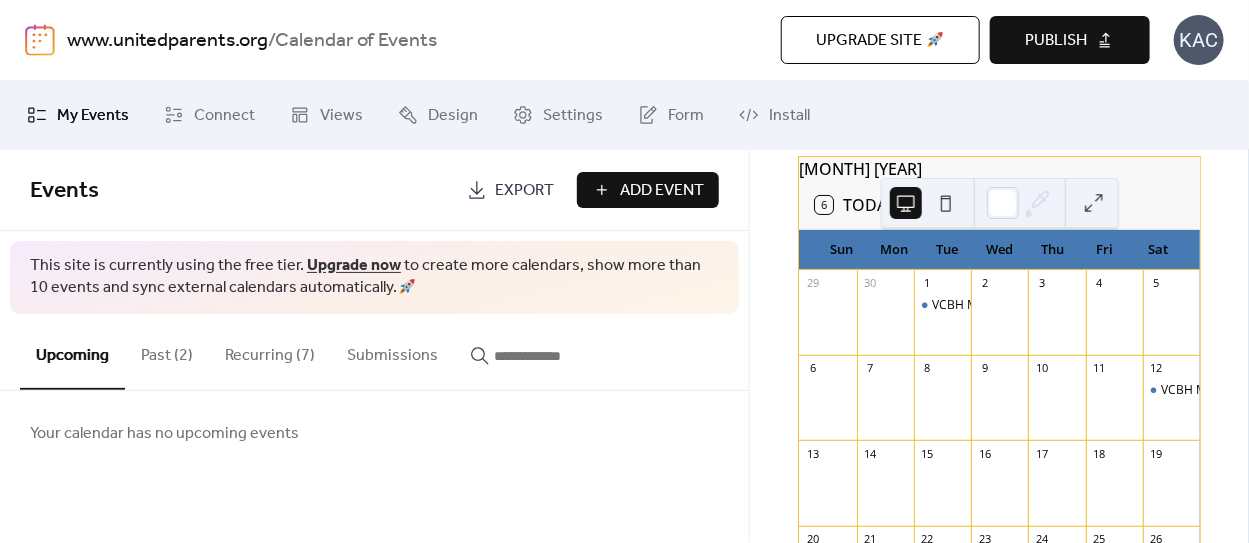 click on "Recurring (7)" at bounding box center [270, 351] 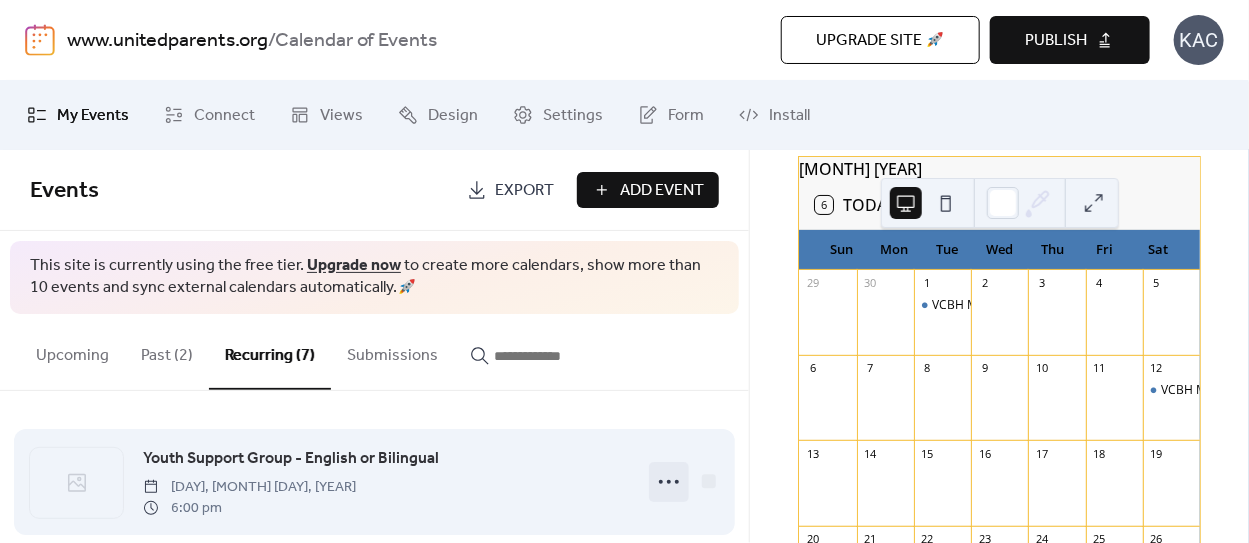 click 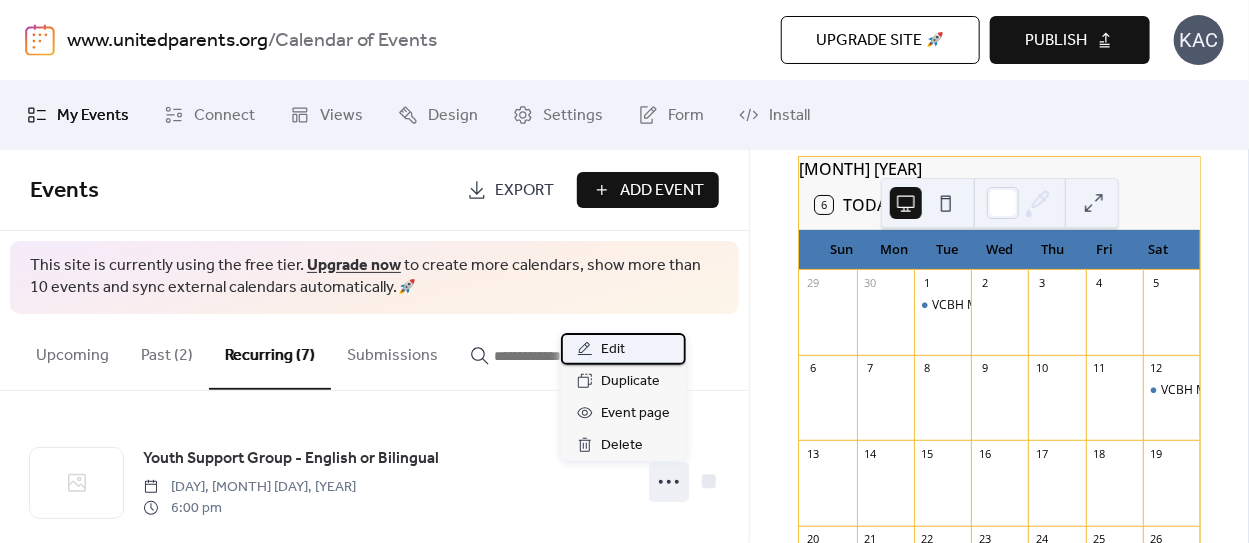 click on "Edit" at bounding box center [623, 349] 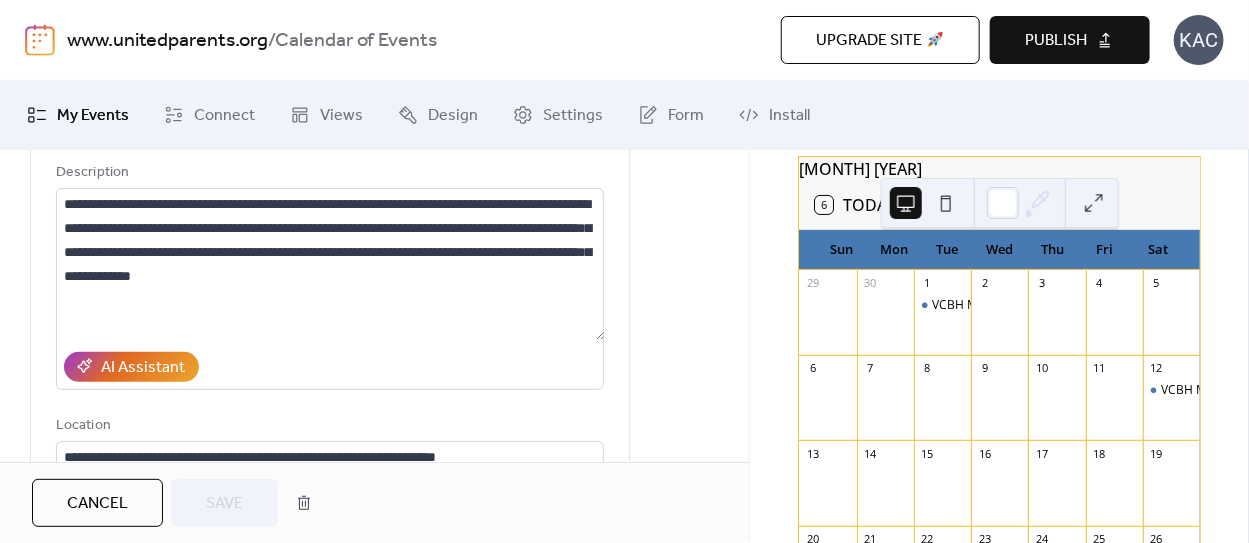 scroll, scrollTop: 500, scrollLeft: 0, axis: vertical 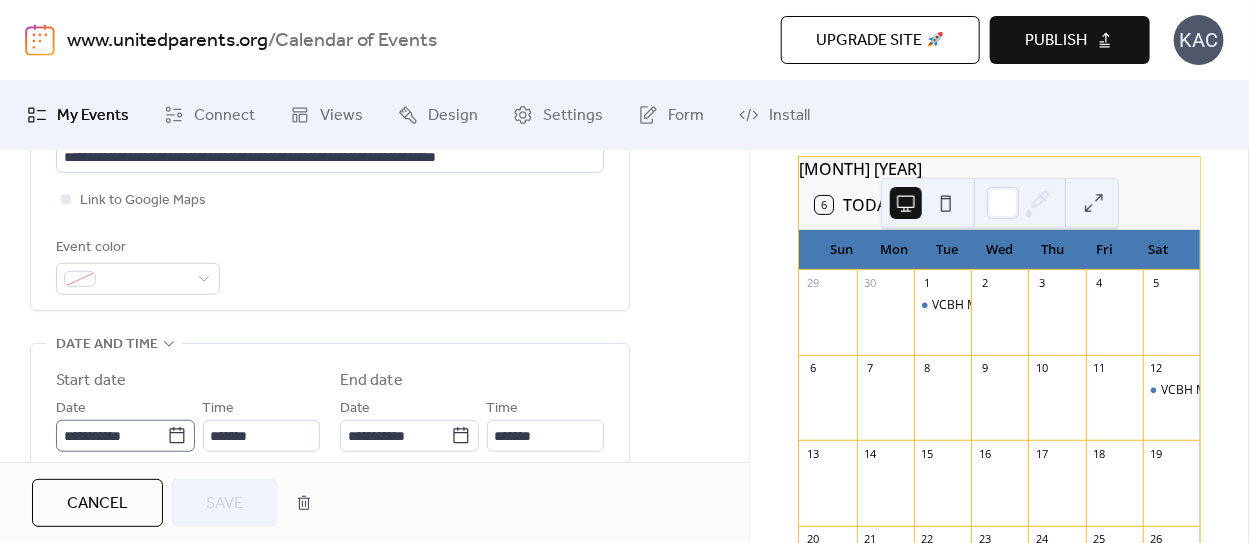click 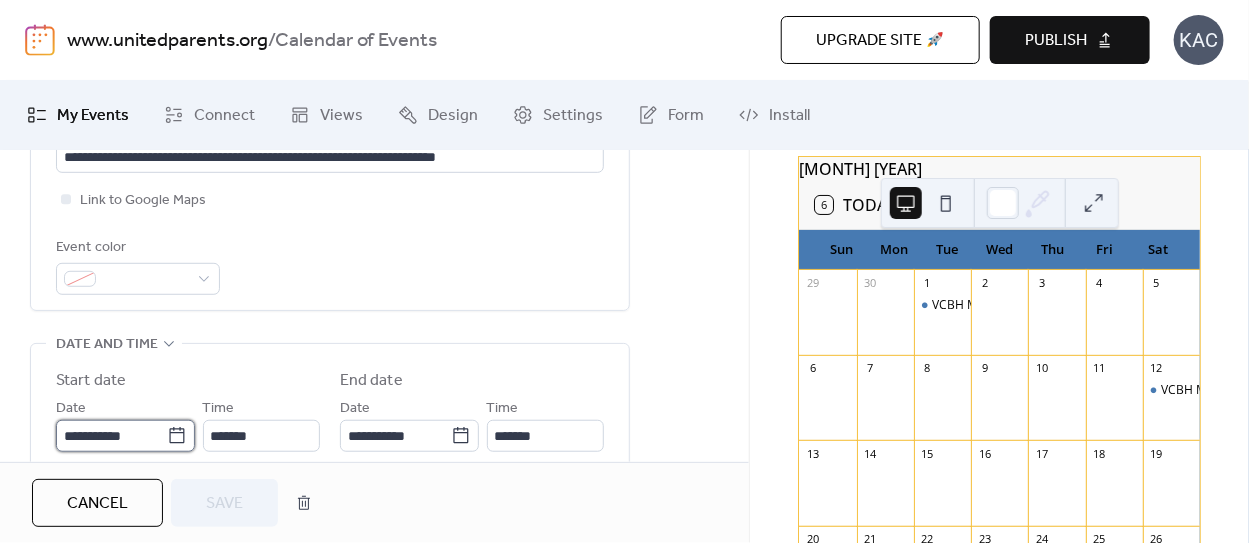 click on "**********" at bounding box center (111, 436) 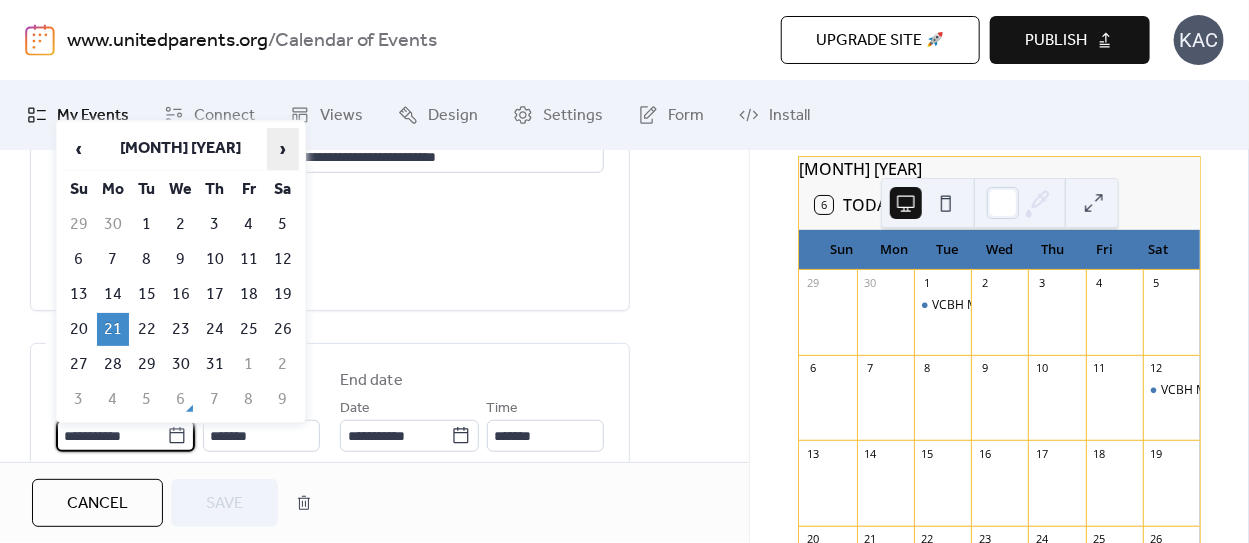 click on "›" at bounding box center [283, 149] 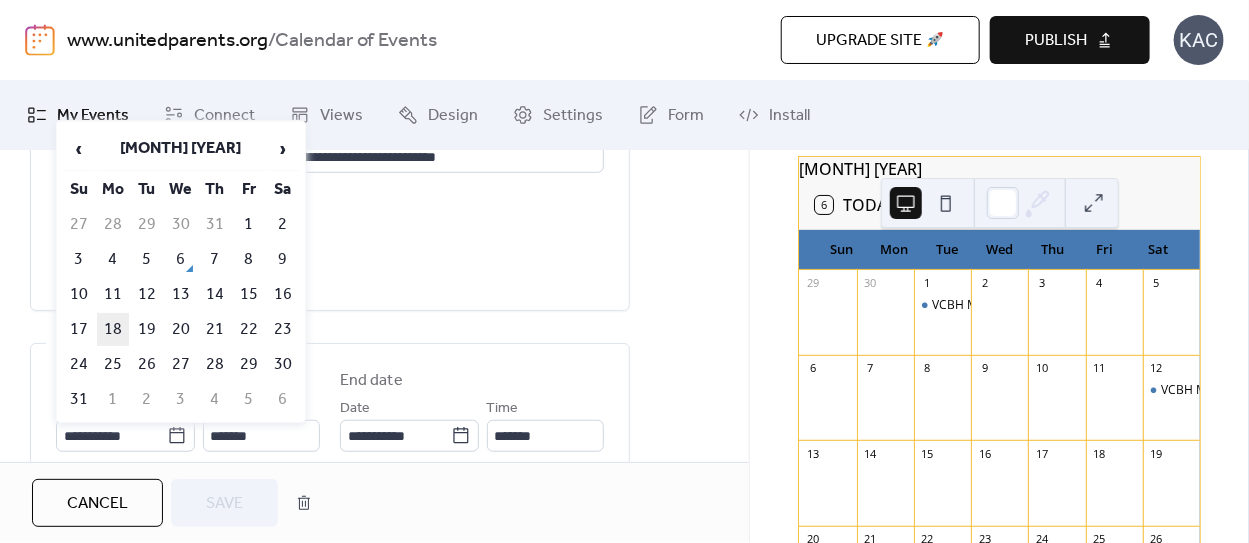 click on "18" at bounding box center [113, 329] 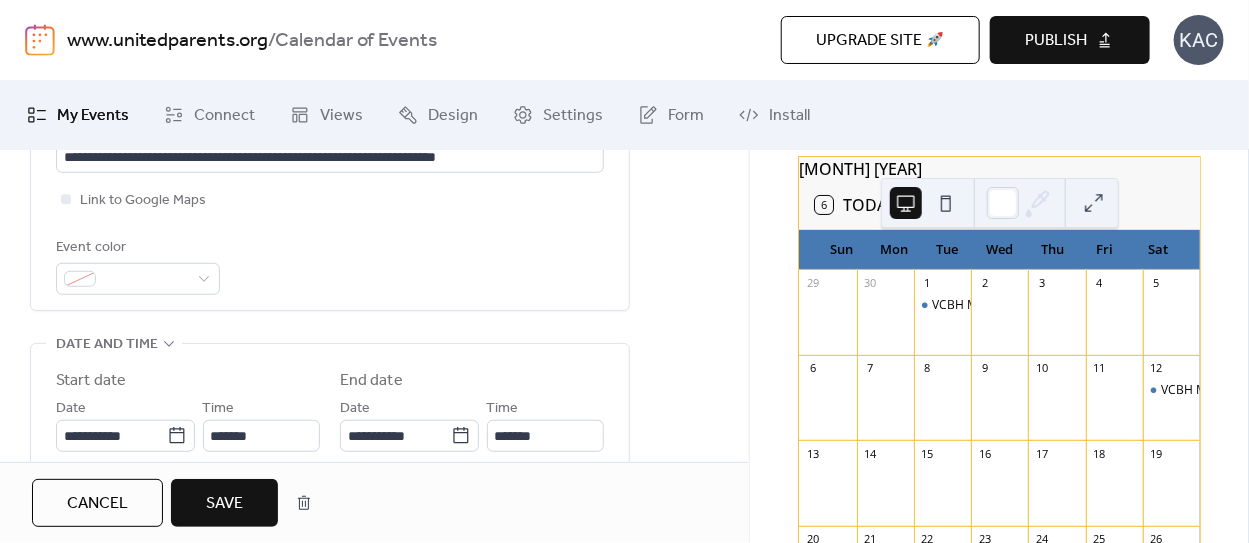 click on "Save" at bounding box center [224, 504] 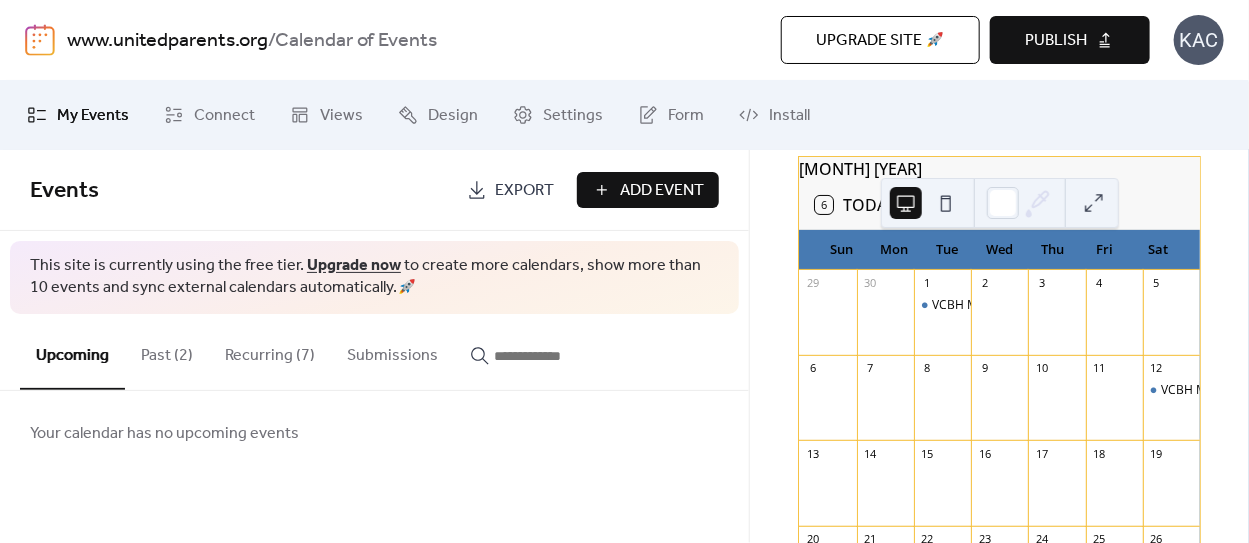 click on "Recurring (7)" at bounding box center (270, 351) 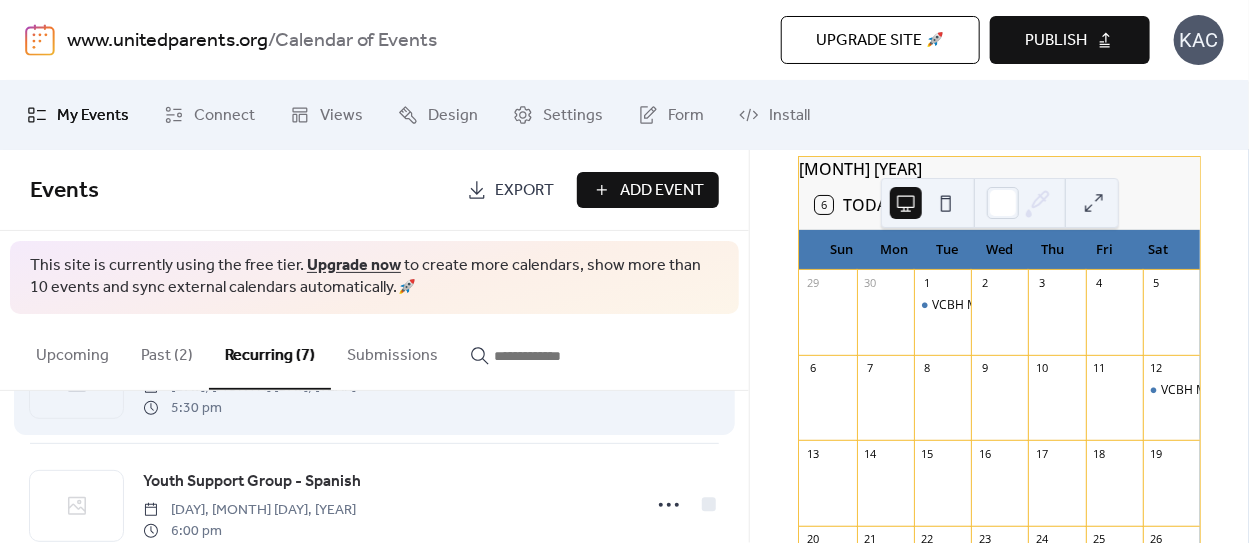 scroll, scrollTop: 0, scrollLeft: 0, axis: both 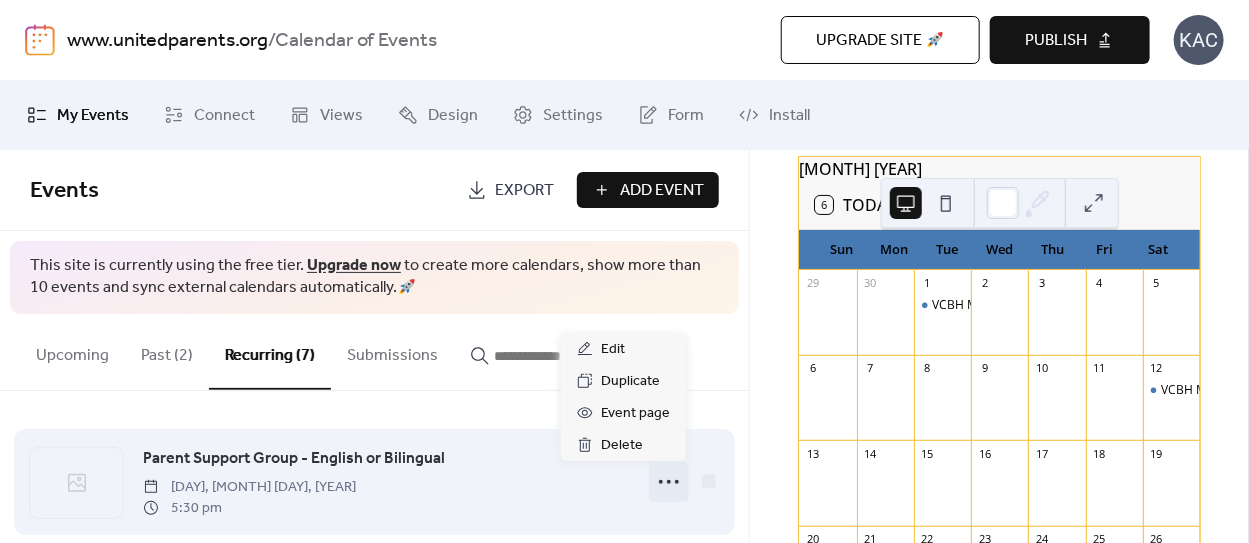 click 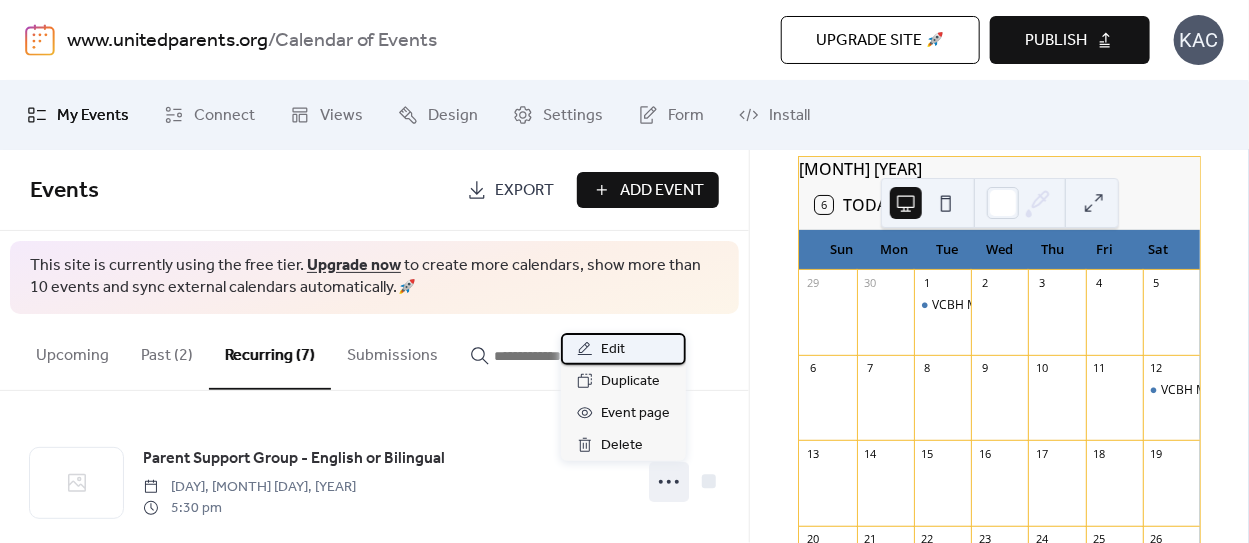 click on "Edit" at bounding box center (623, 349) 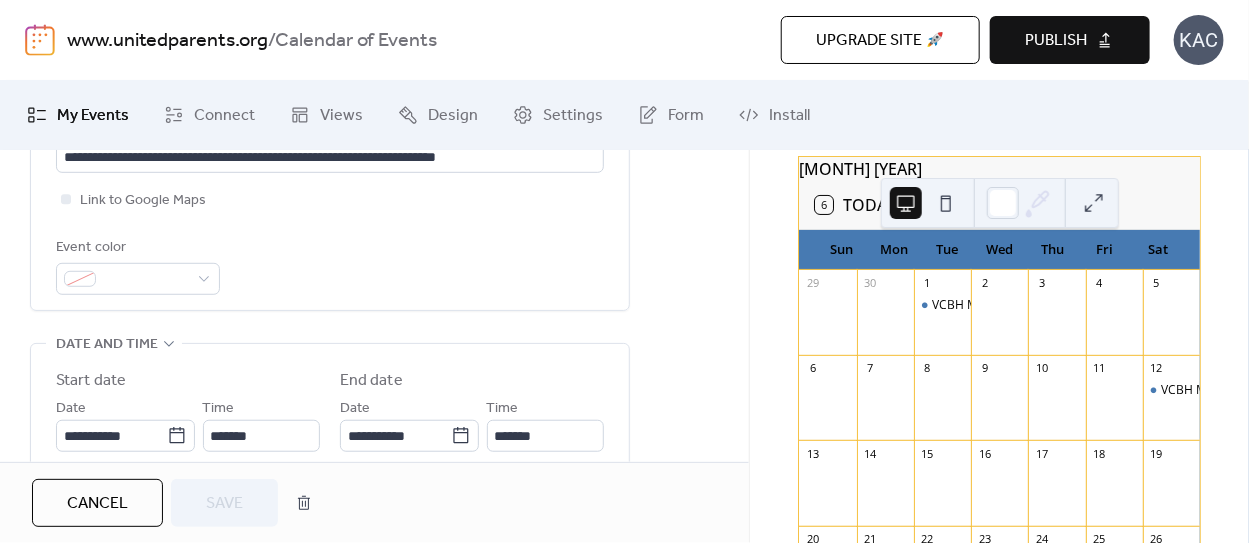 scroll, scrollTop: 699, scrollLeft: 0, axis: vertical 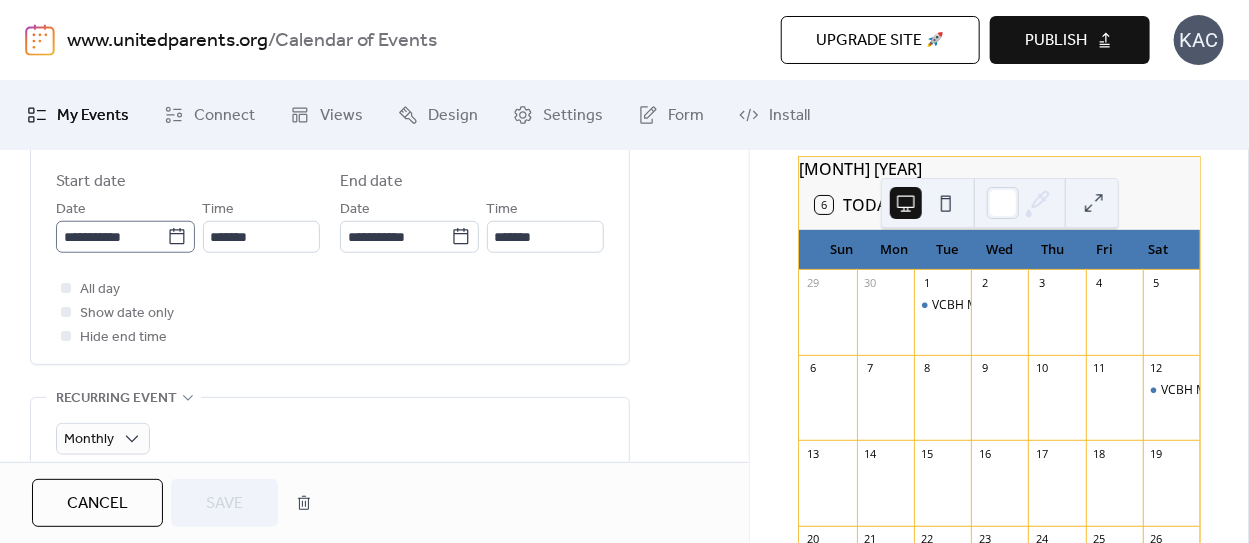 click 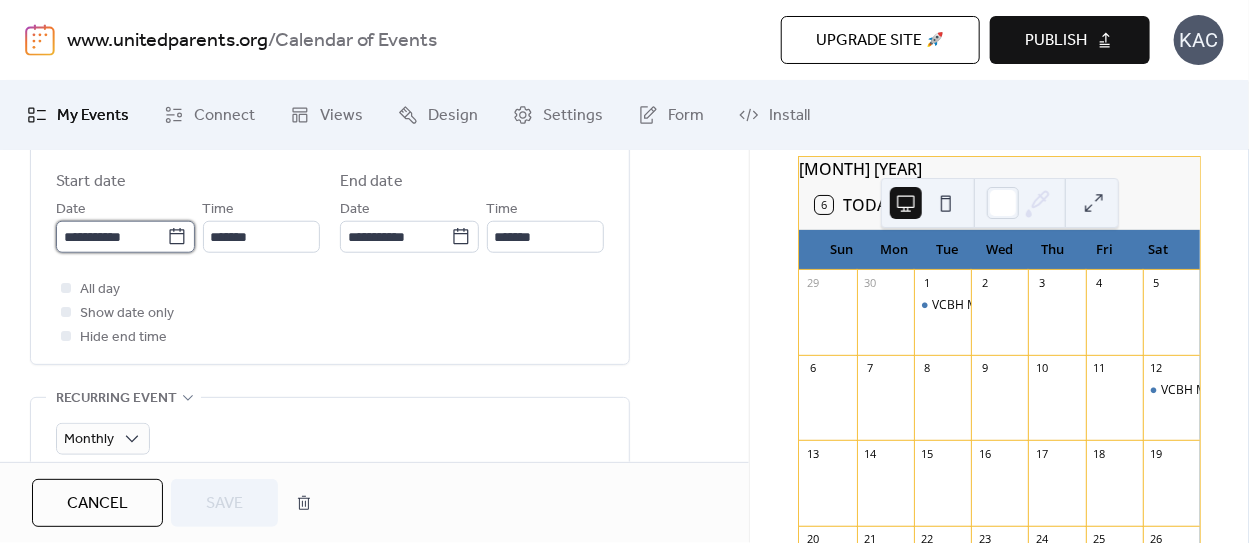 click on "**********" at bounding box center (111, 237) 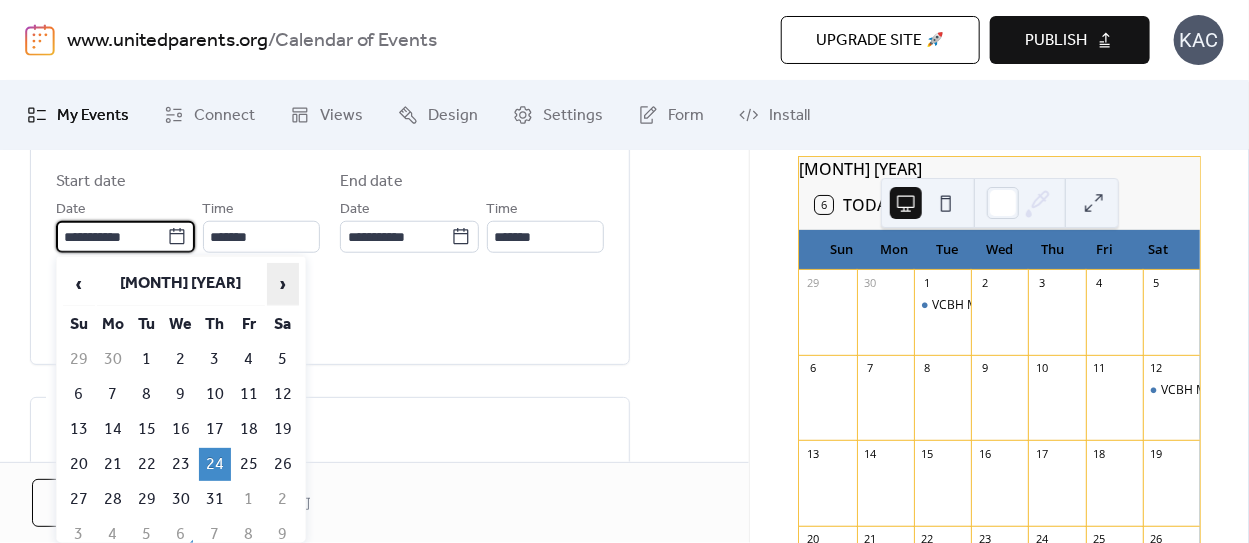 click on "›" at bounding box center (283, 284) 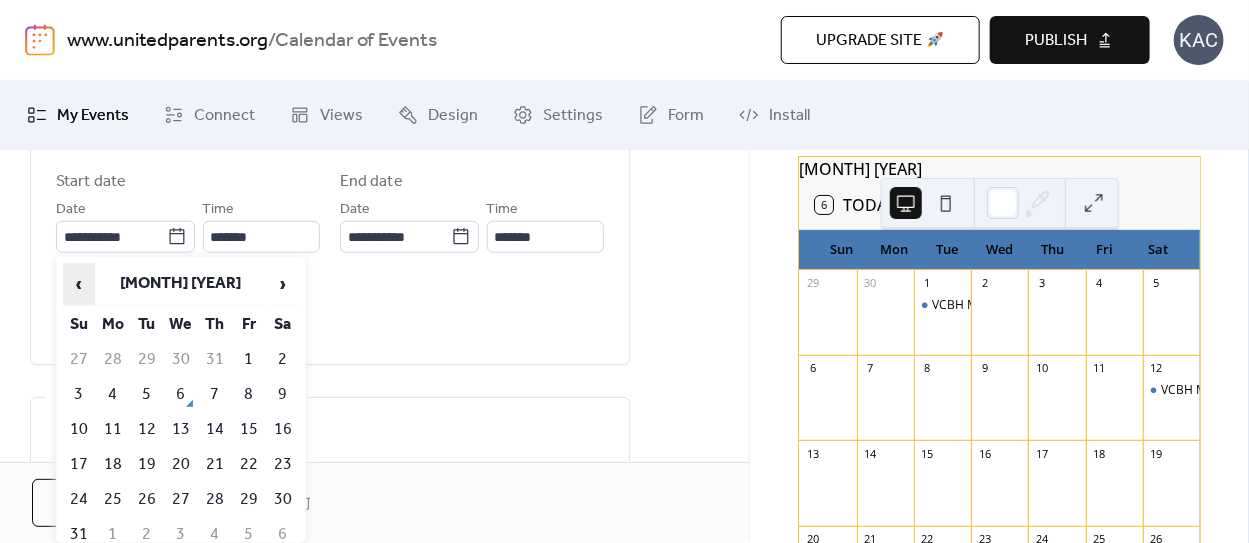 click on "‹" at bounding box center (79, 284) 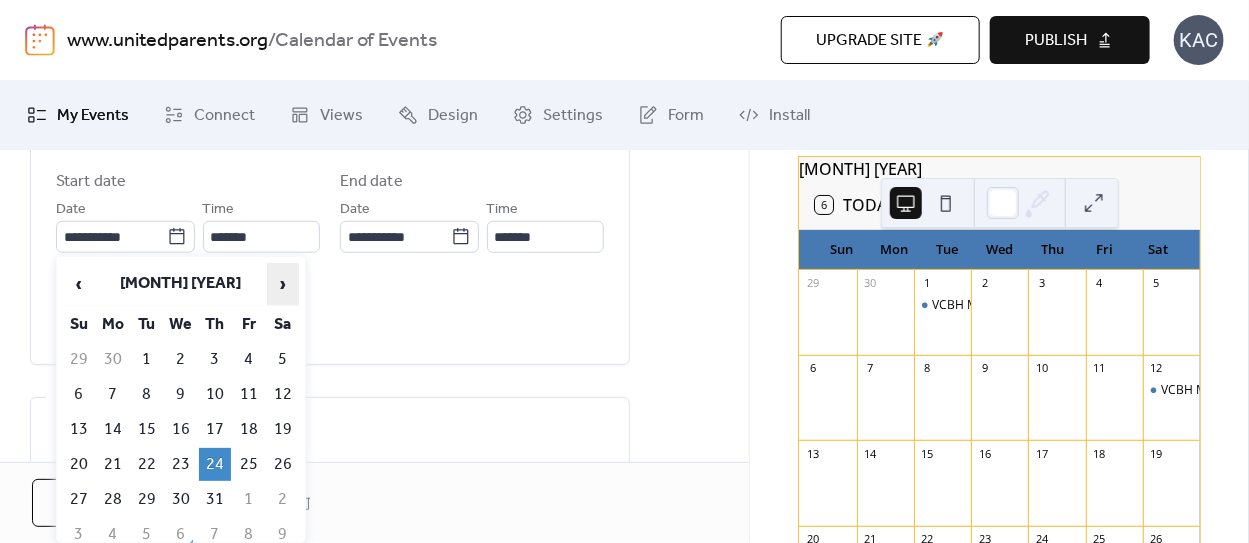 click on "›" at bounding box center (283, 284) 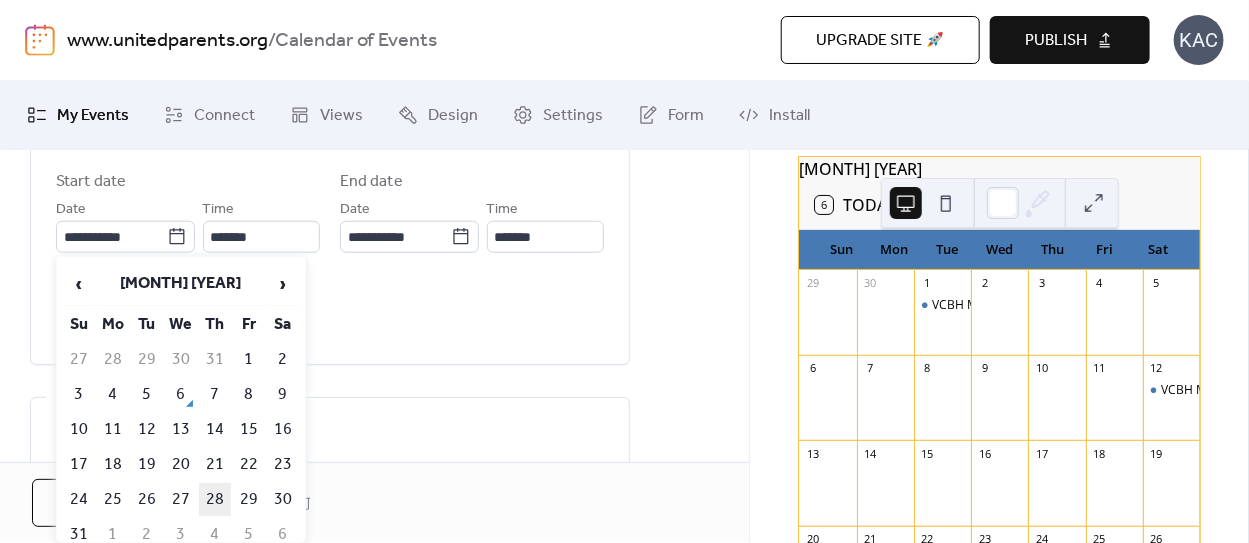 click on "28" at bounding box center (215, 499) 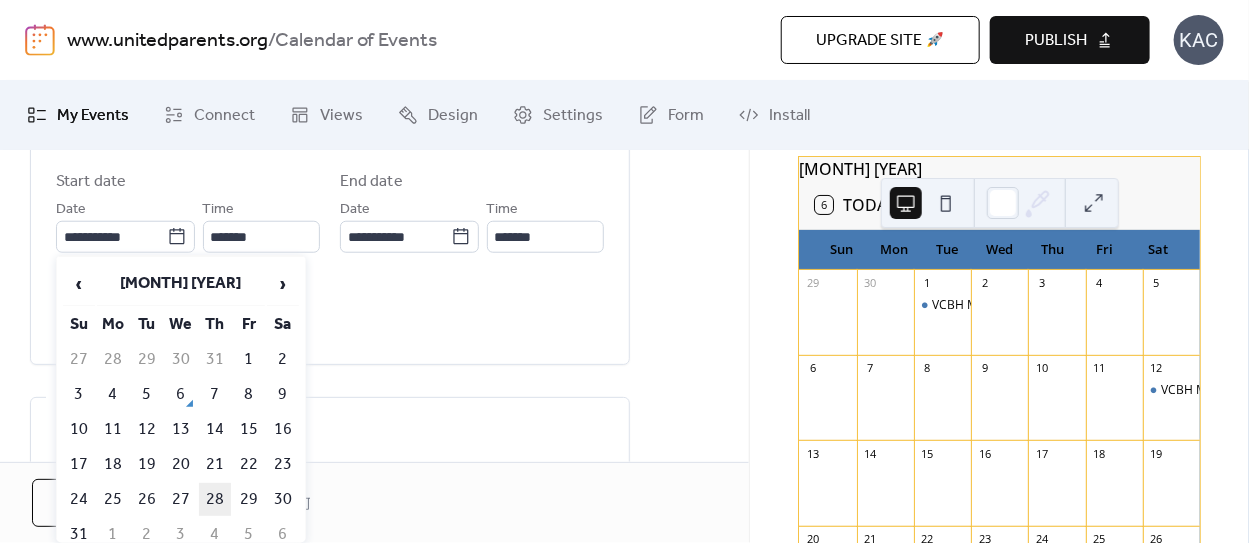 type on "**********" 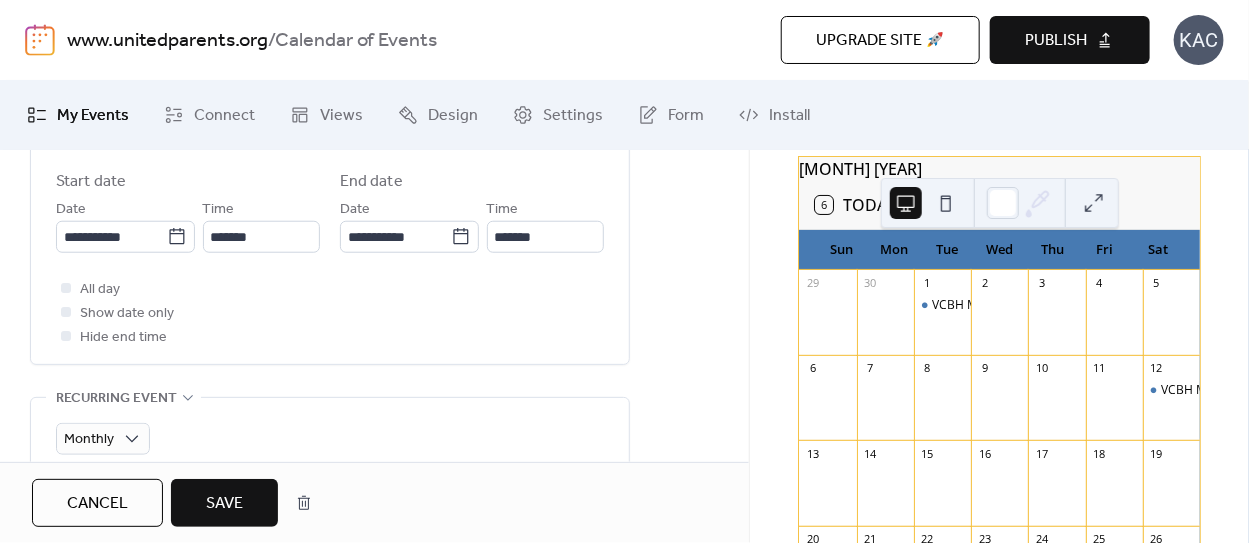 click on "Save" at bounding box center (224, 504) 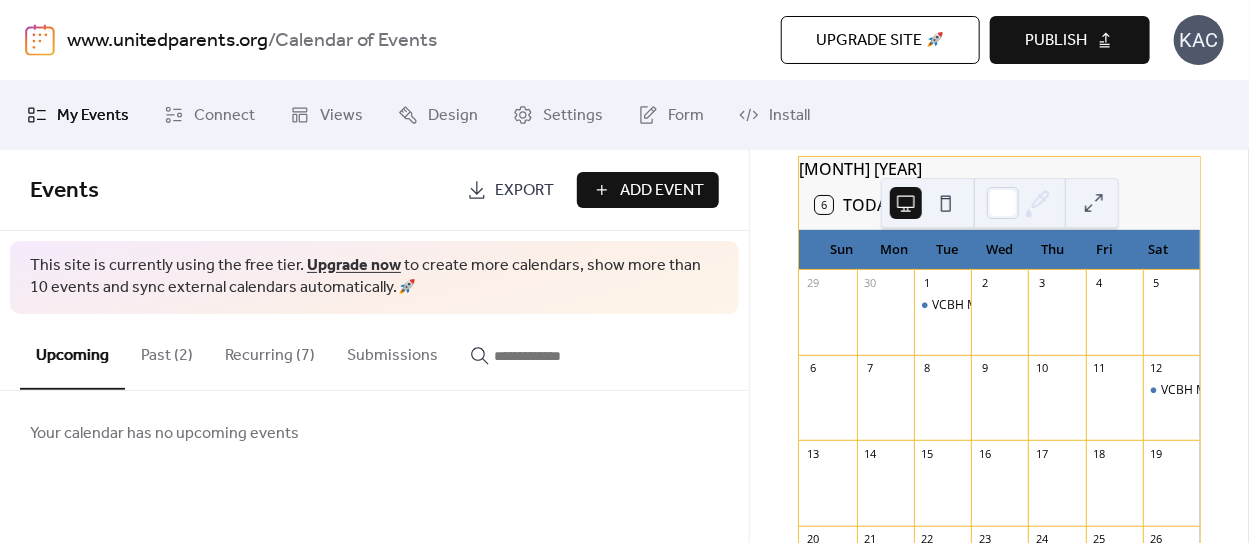 click on "Recurring (7)" at bounding box center (270, 351) 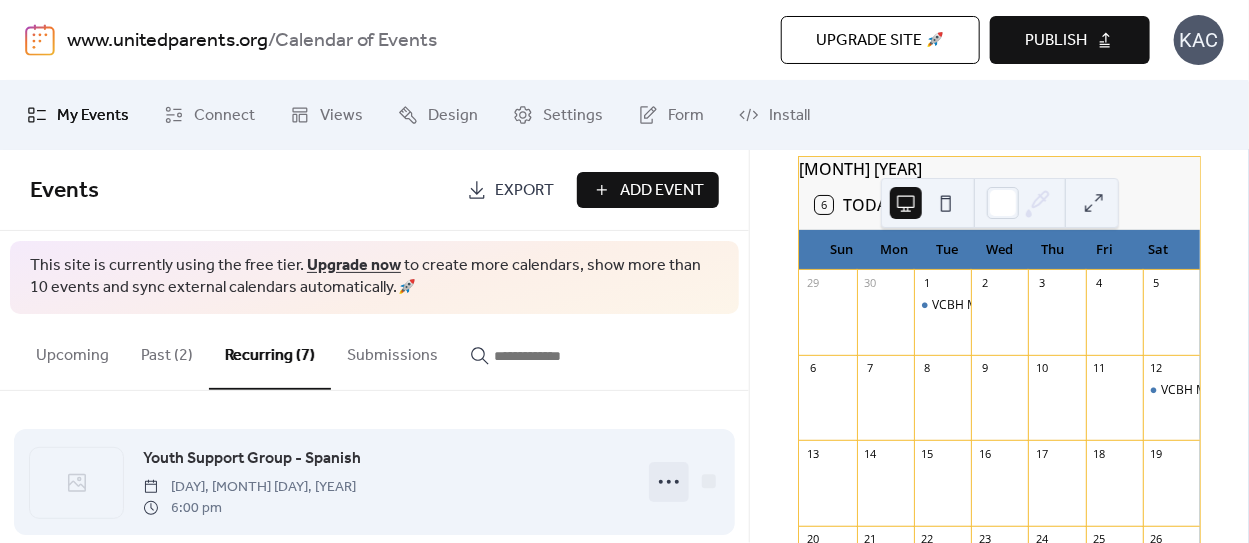 click 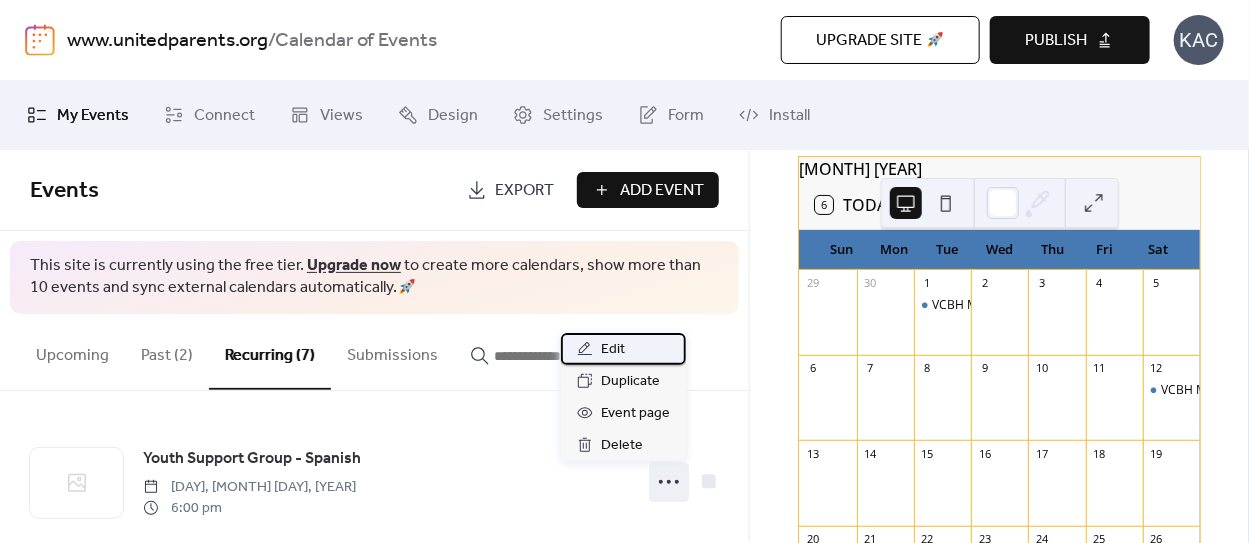 click on "Edit" at bounding box center (623, 349) 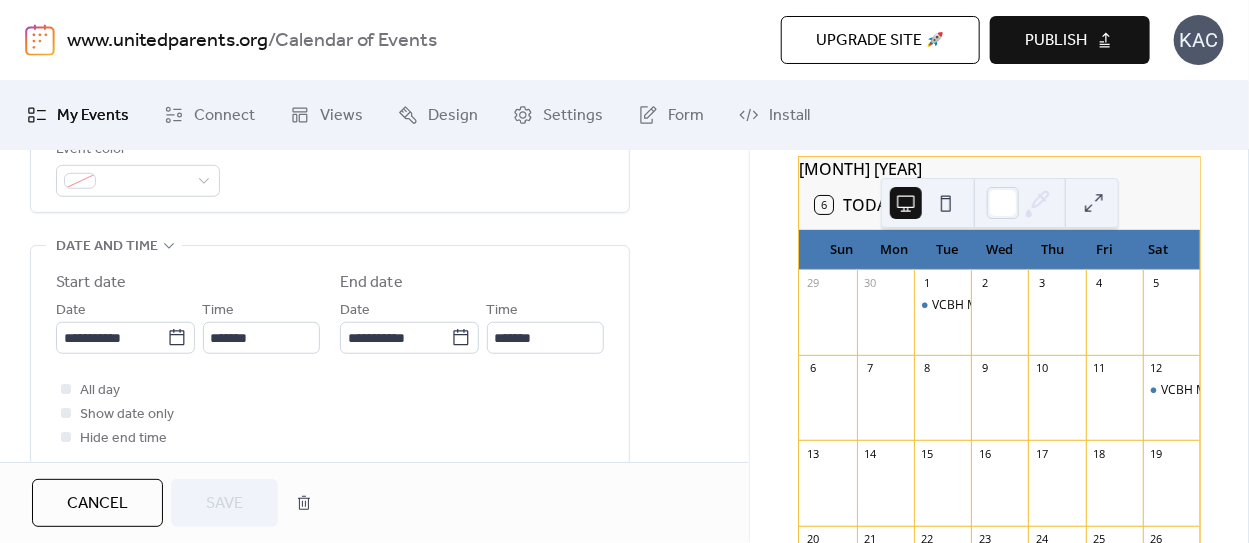 scroll, scrollTop: 600, scrollLeft: 0, axis: vertical 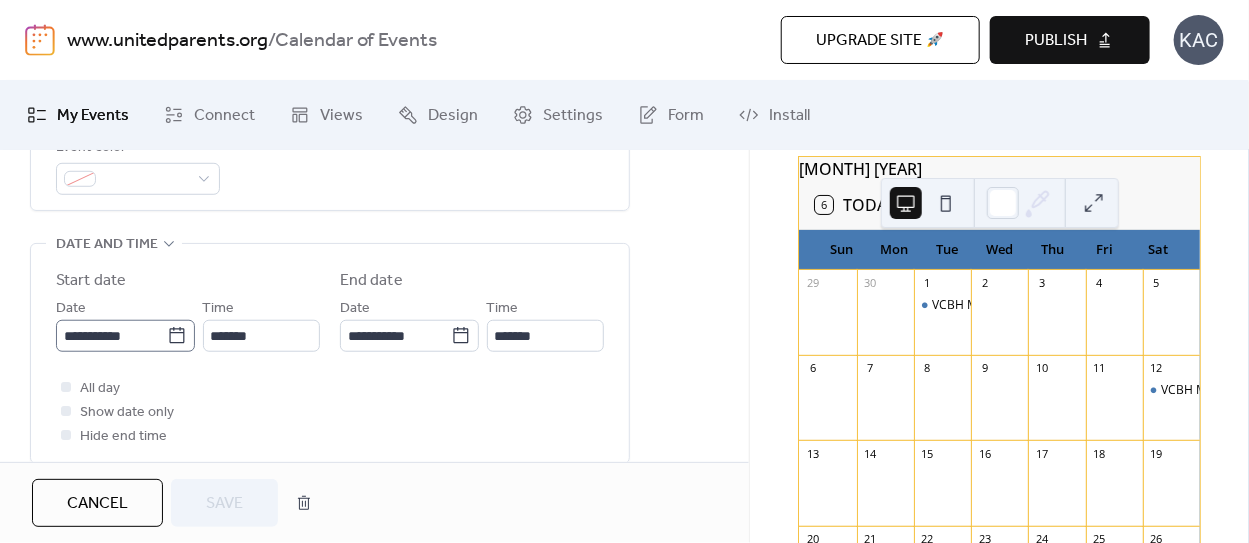 click 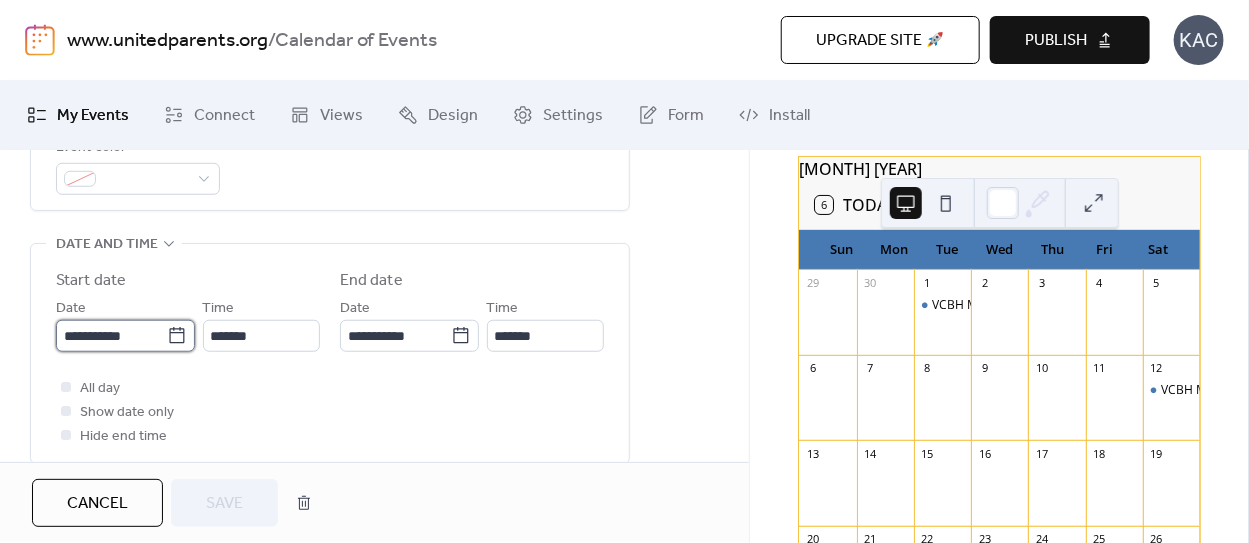 click on "**********" at bounding box center (111, 336) 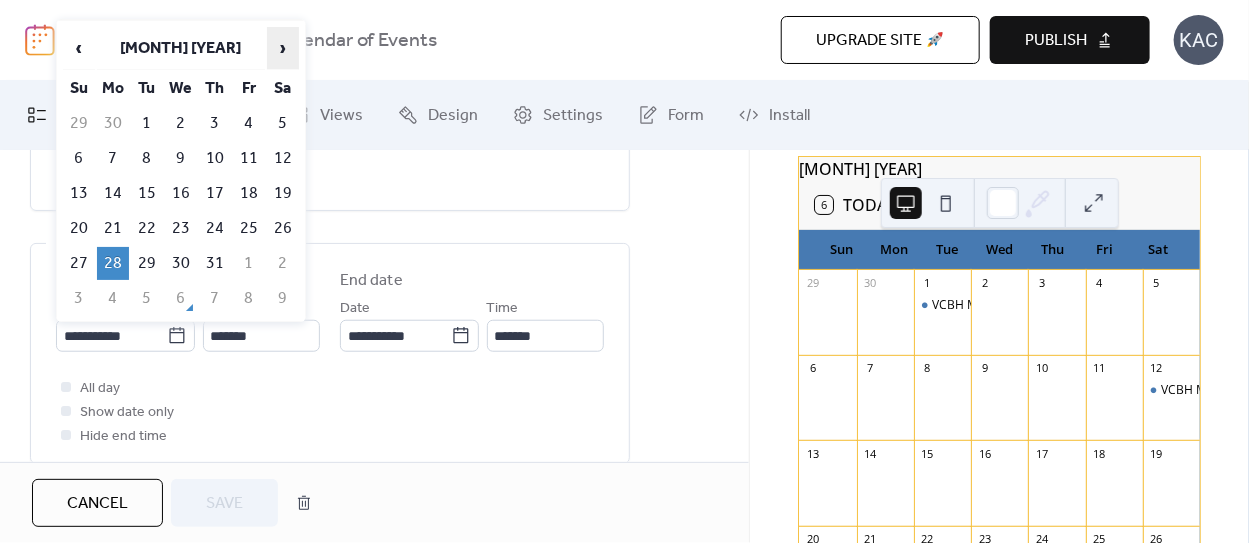 click on "›" at bounding box center [283, 48] 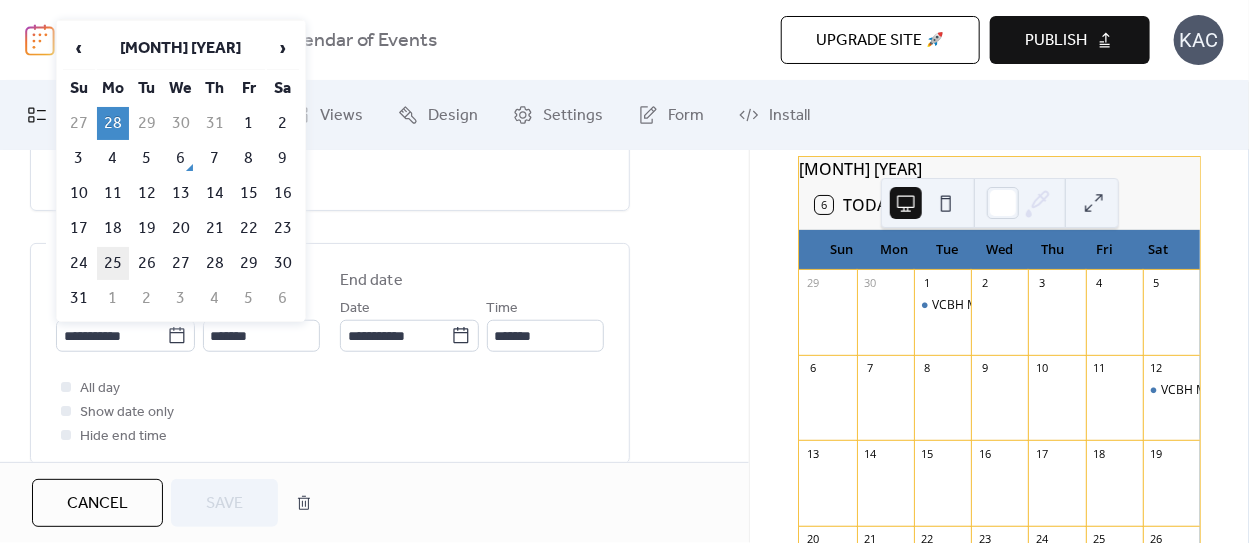 click on "25" at bounding box center (113, 263) 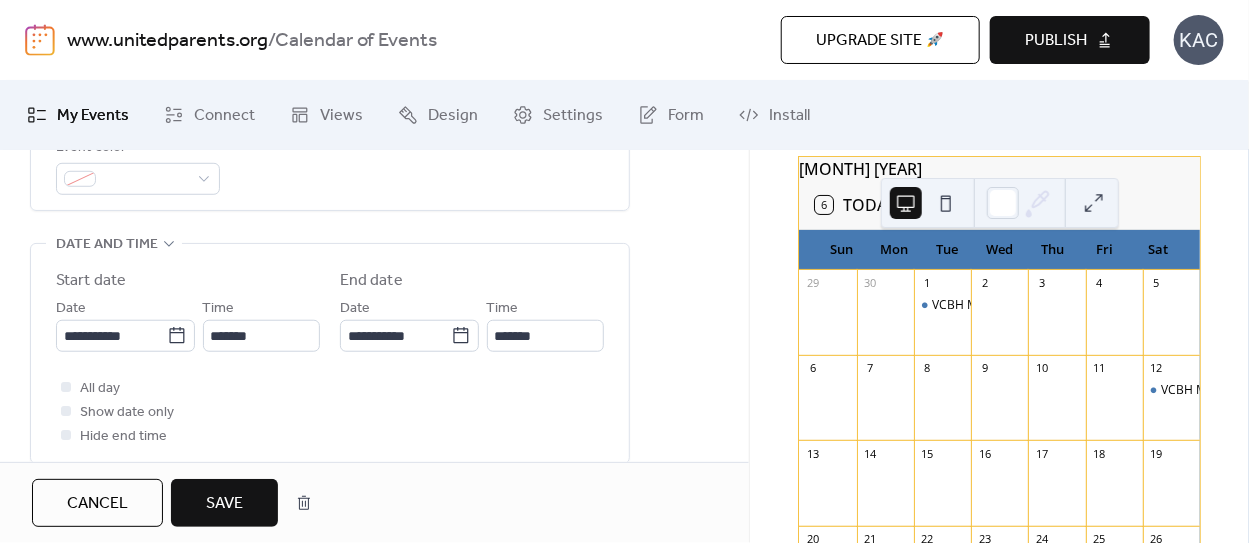 type on "**********" 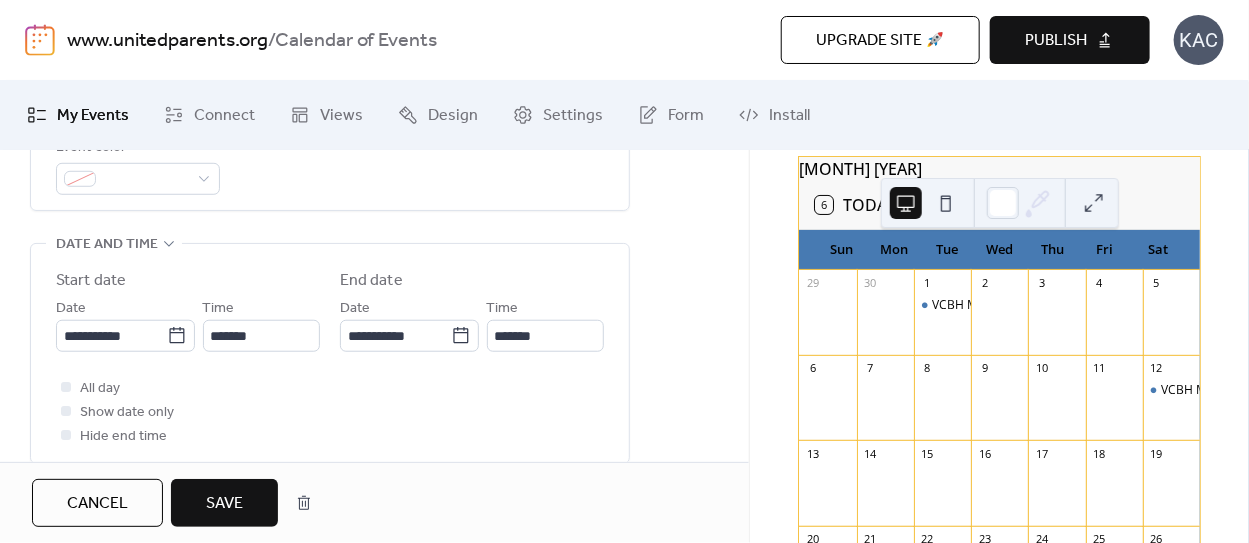 type on "**********" 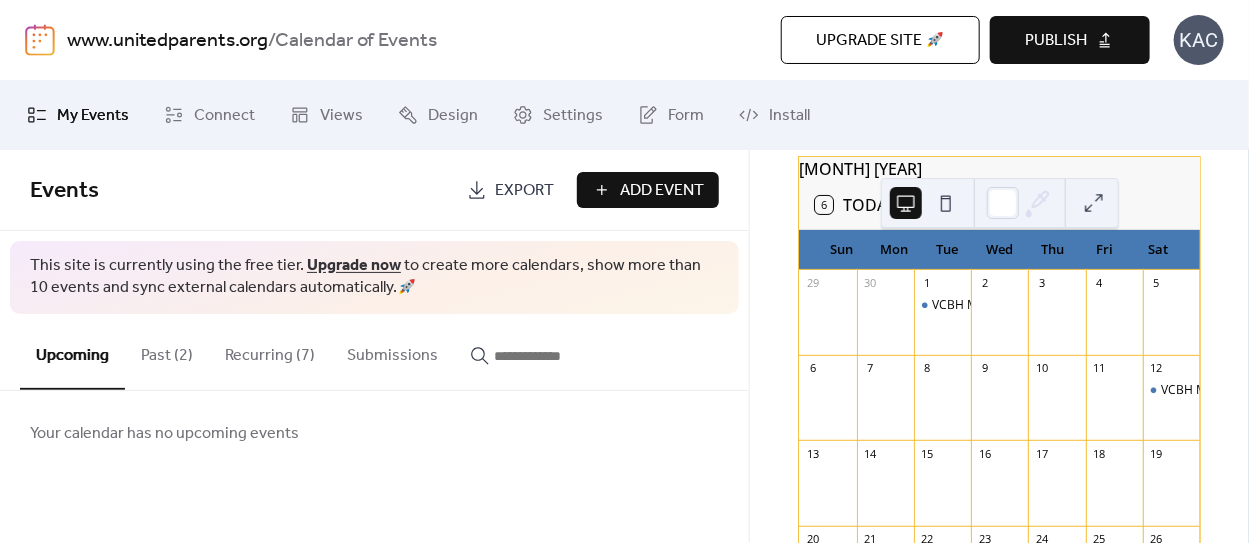 click on "Recurring (7)" at bounding box center [270, 351] 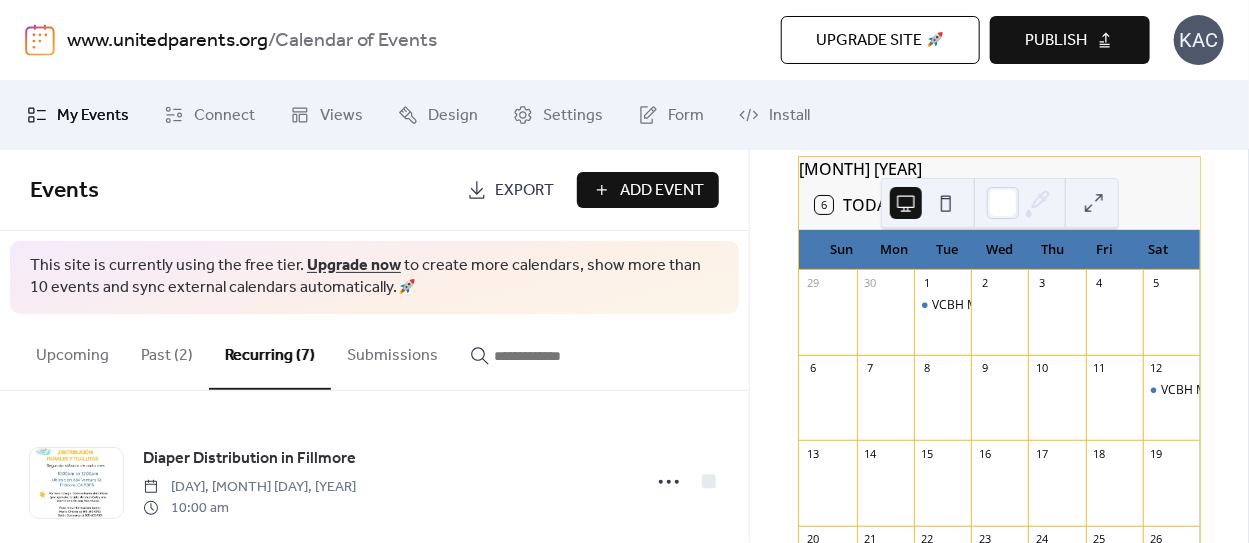 scroll, scrollTop: 299, scrollLeft: 0, axis: vertical 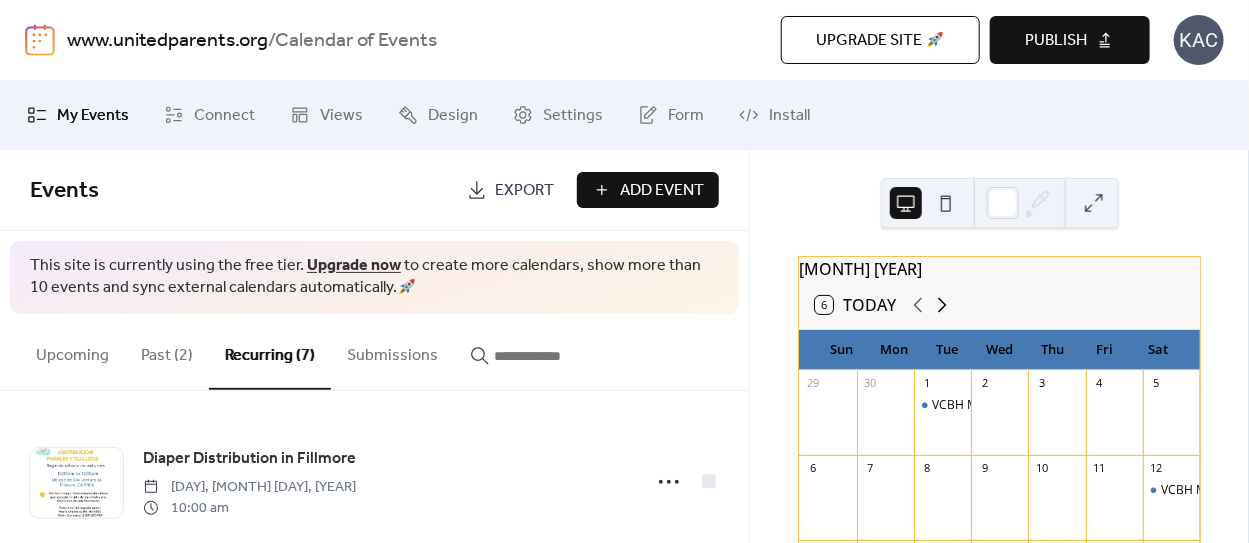 click 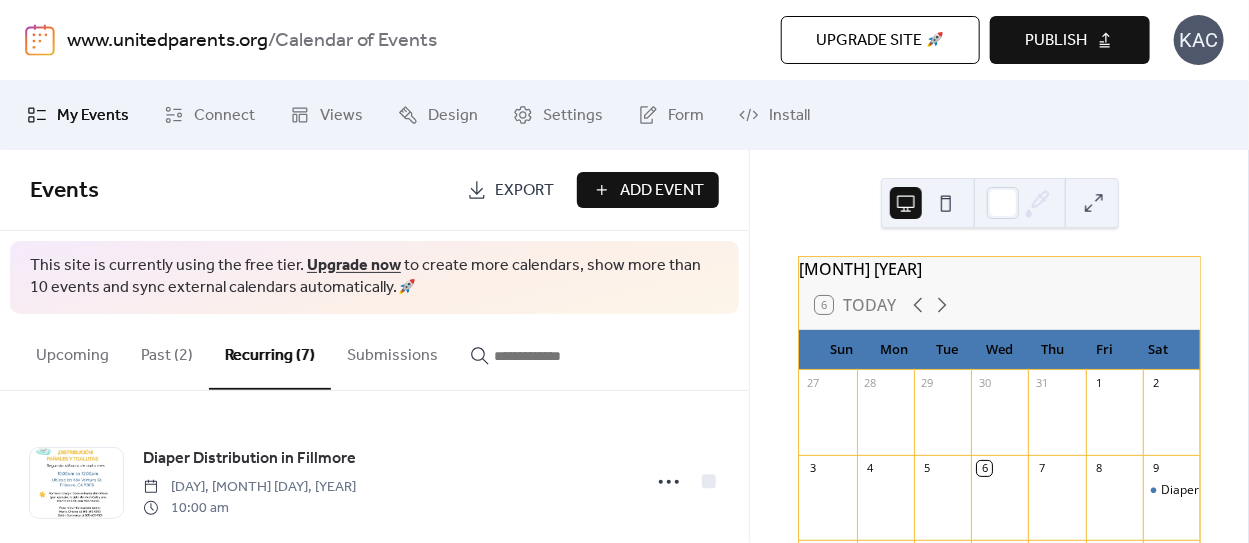 scroll, scrollTop: 200, scrollLeft: 0, axis: vertical 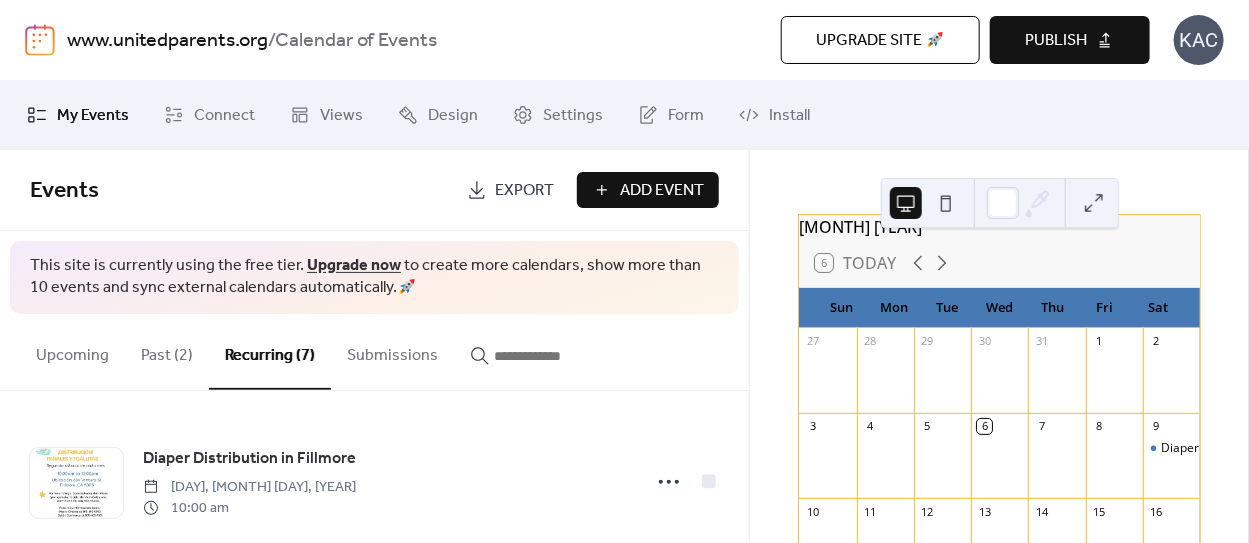 click on "Publish" at bounding box center [1070, 40] 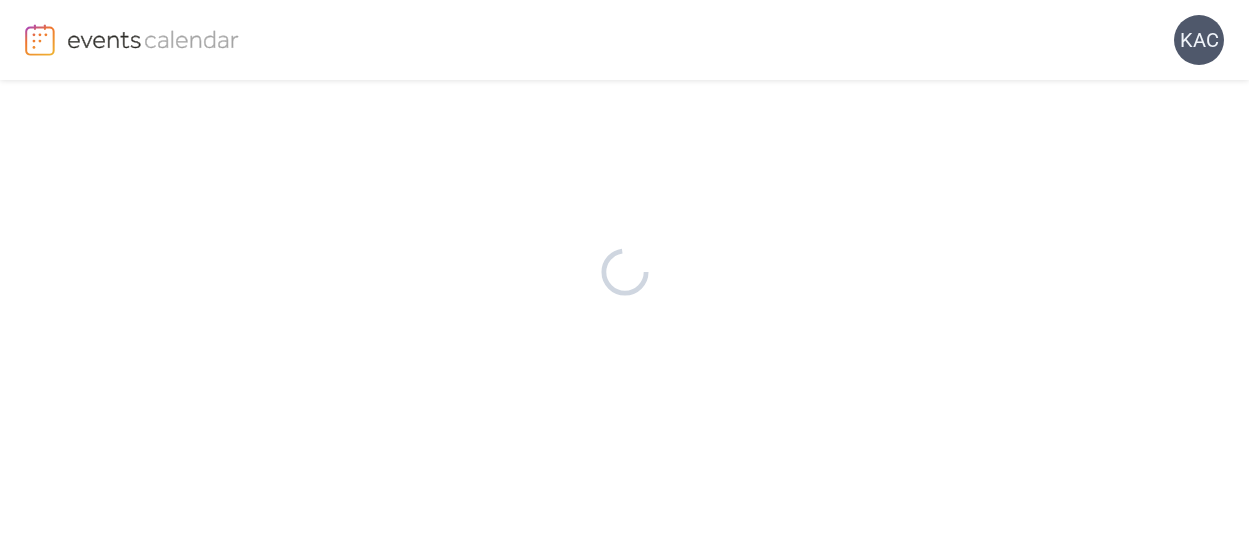 scroll, scrollTop: 0, scrollLeft: 0, axis: both 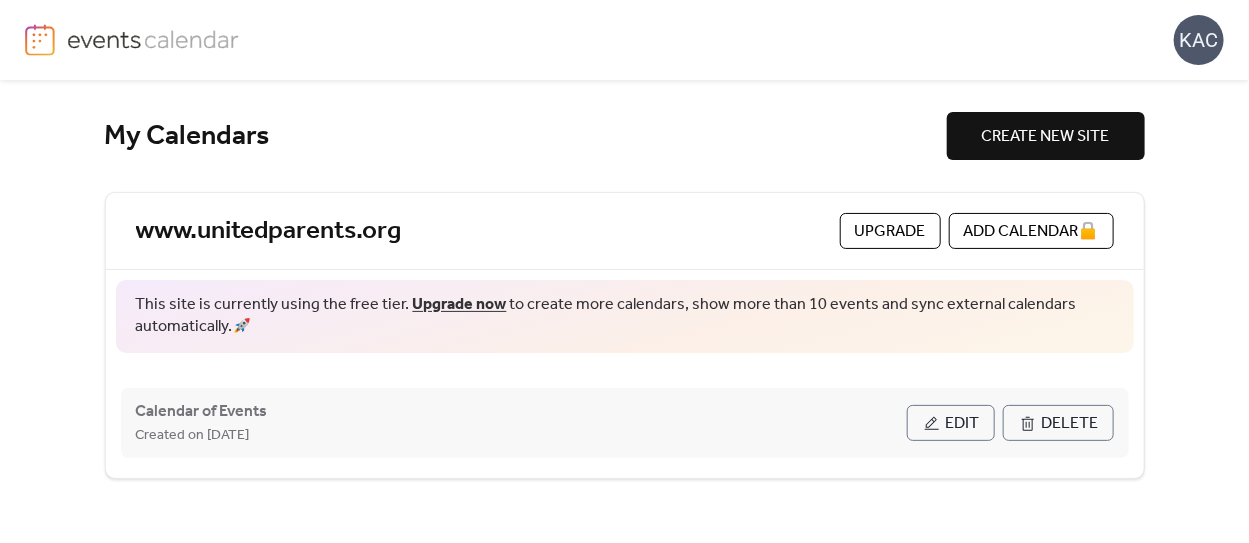 click on "Edit" at bounding box center (963, 424) 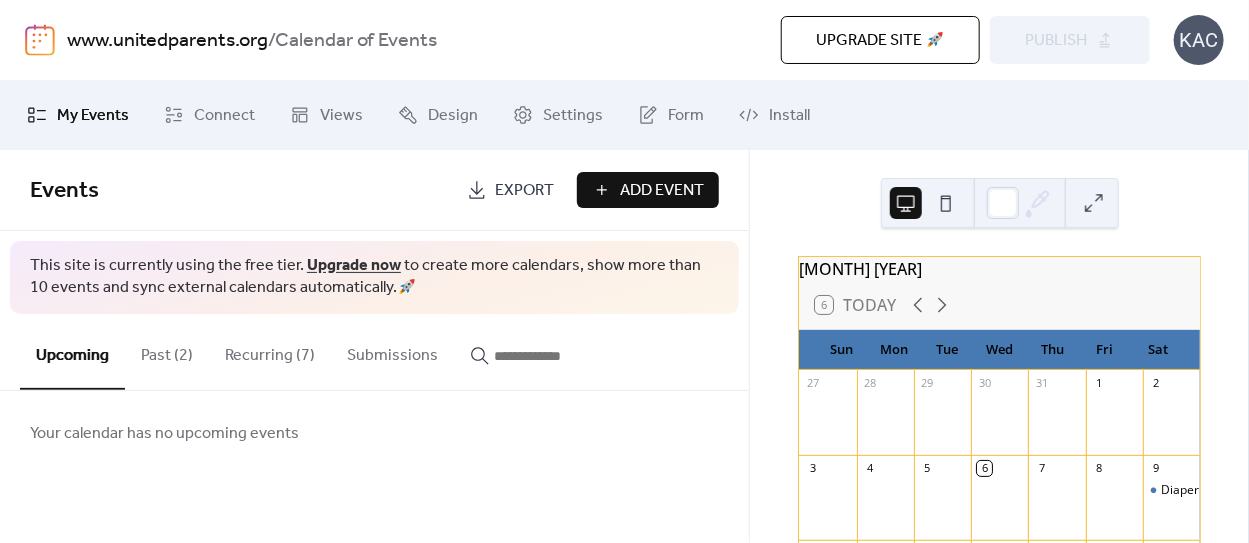 click on "Past (2)" at bounding box center (167, 351) 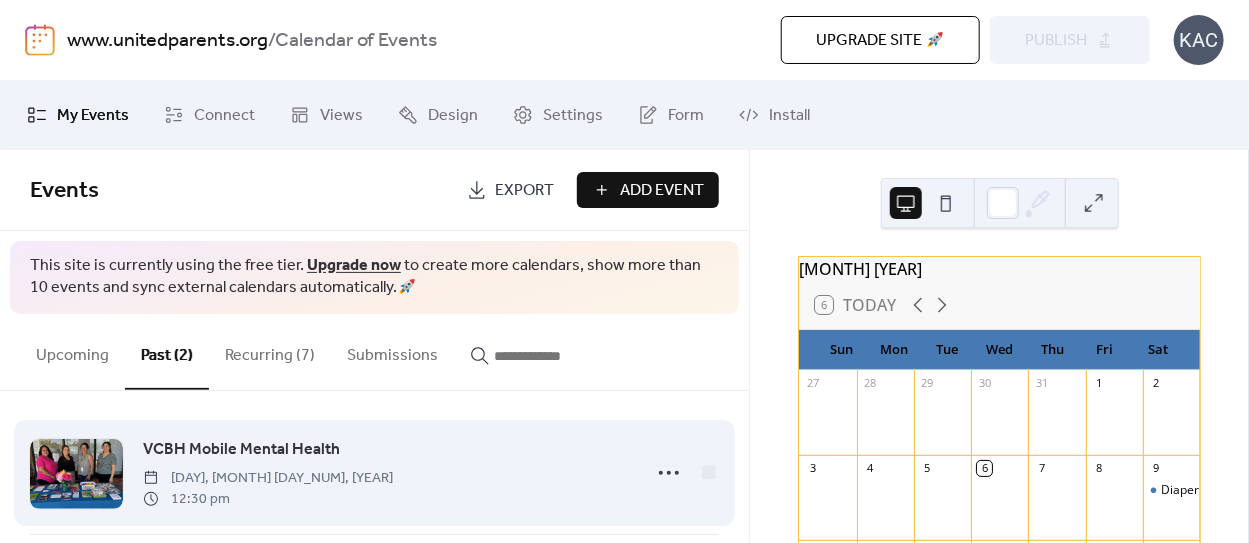scroll, scrollTop: 0, scrollLeft: 0, axis: both 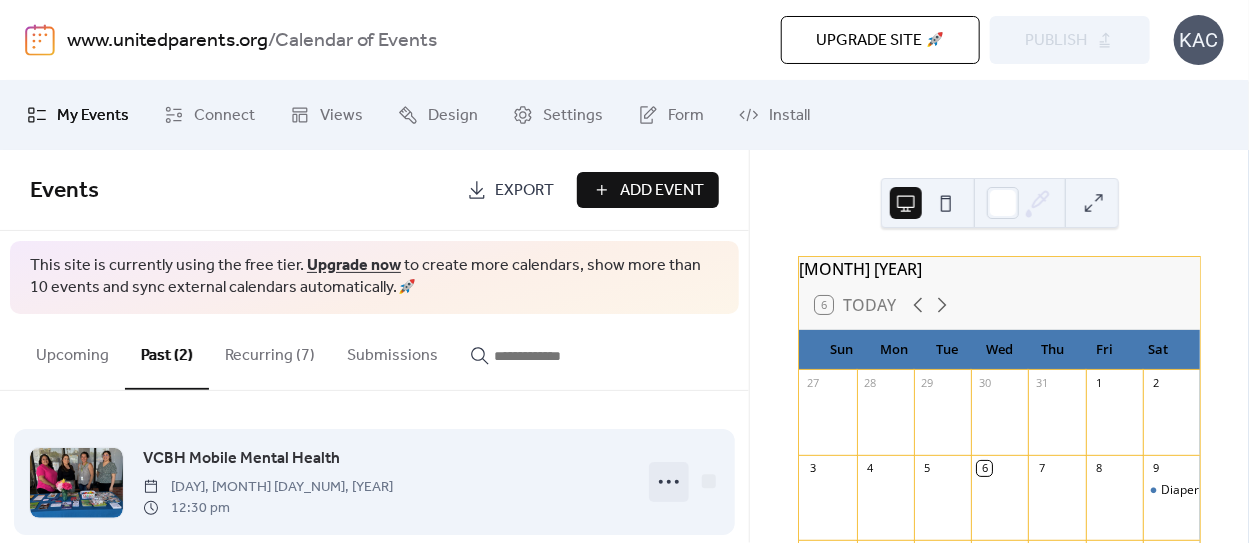click 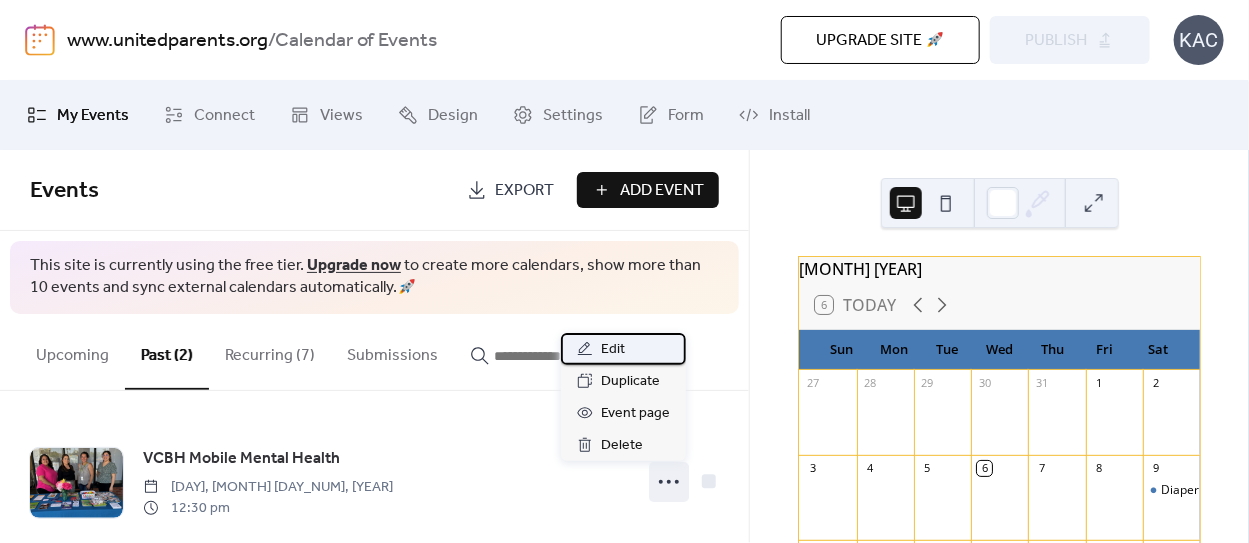 click on "Edit" at bounding box center [623, 349] 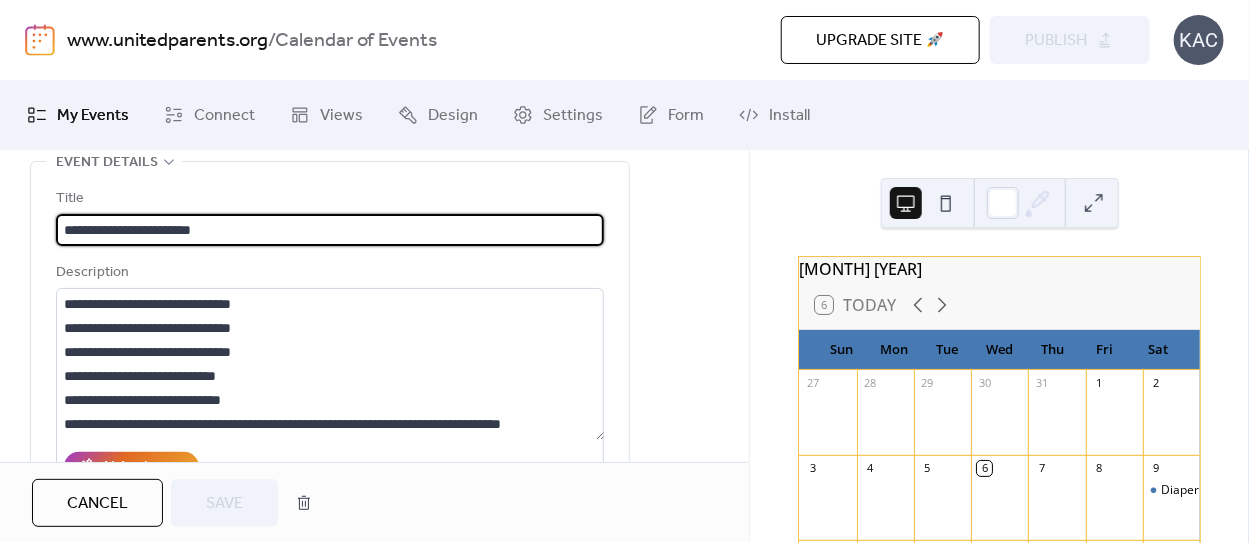 scroll, scrollTop: 200, scrollLeft: 0, axis: vertical 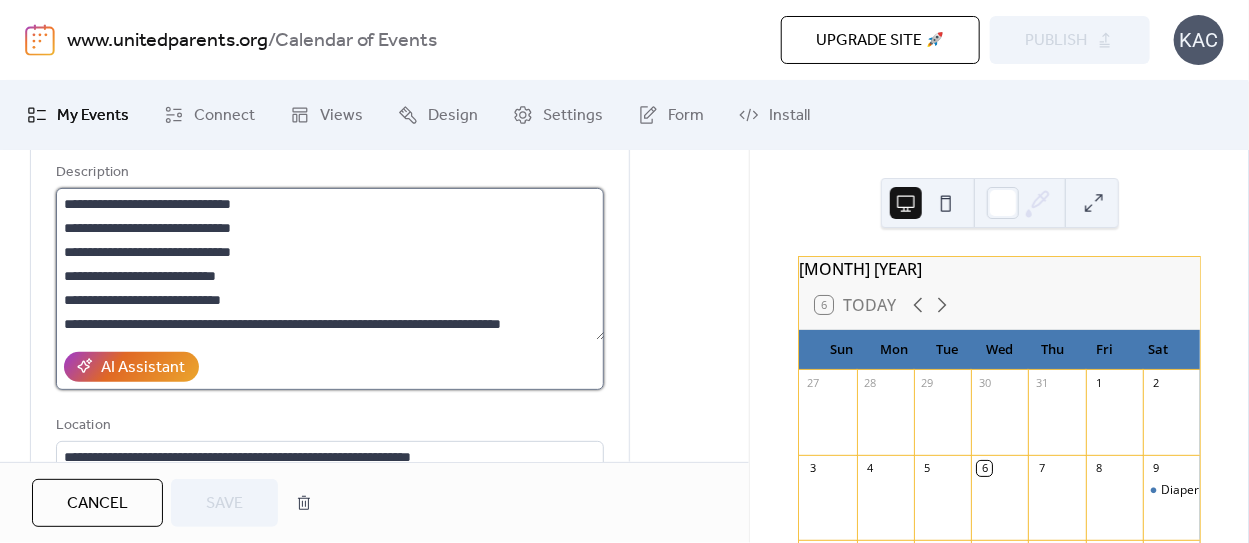 click on "**********" at bounding box center (330, 264) 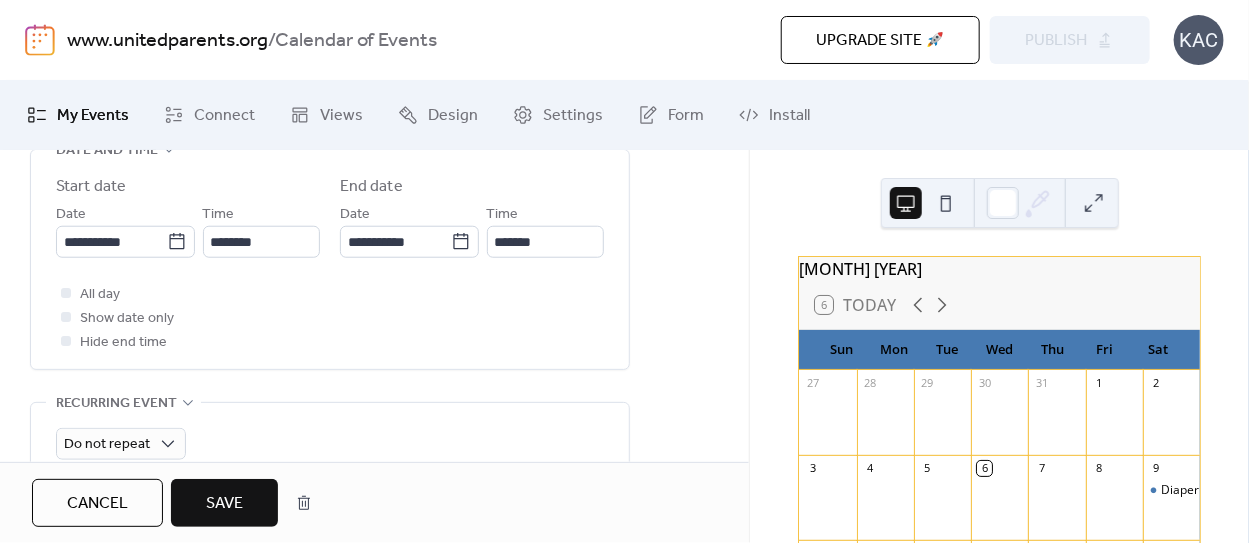 scroll, scrollTop: 699, scrollLeft: 0, axis: vertical 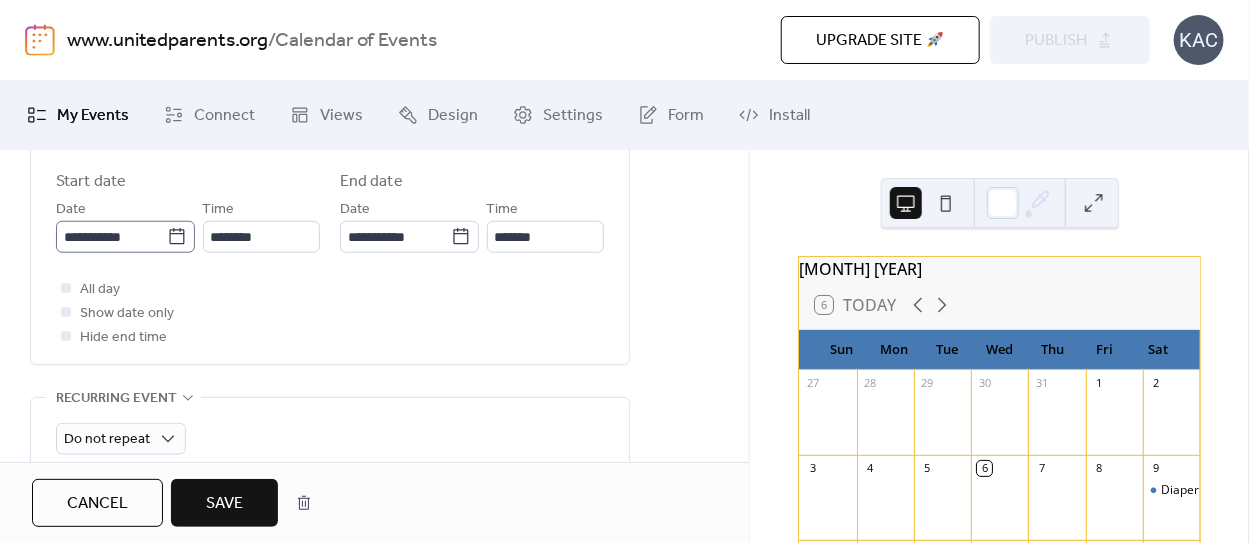 type on "**********" 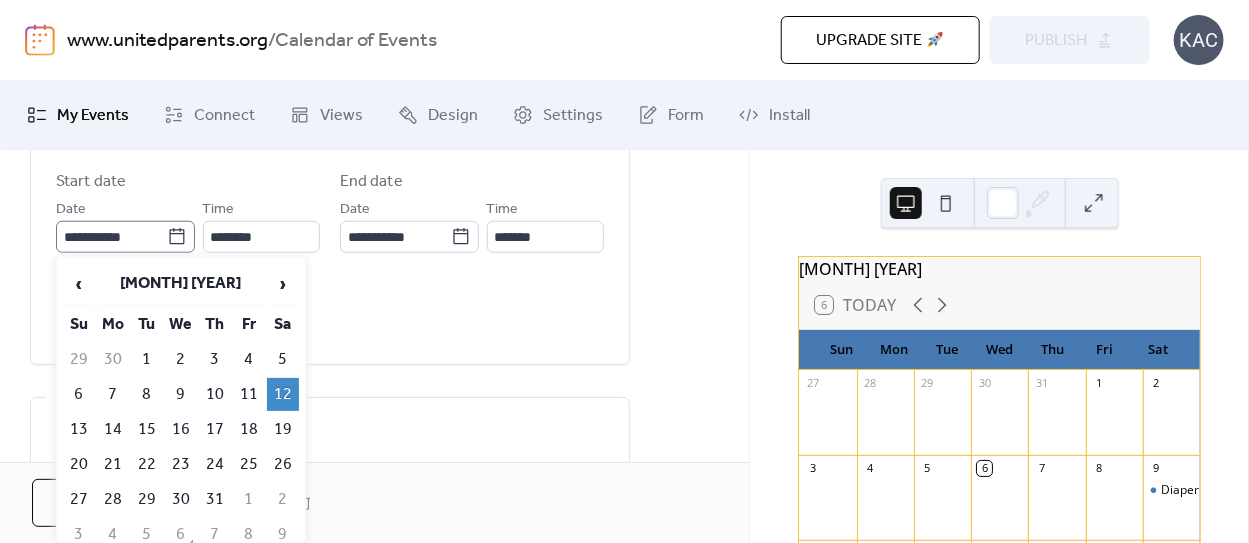 click 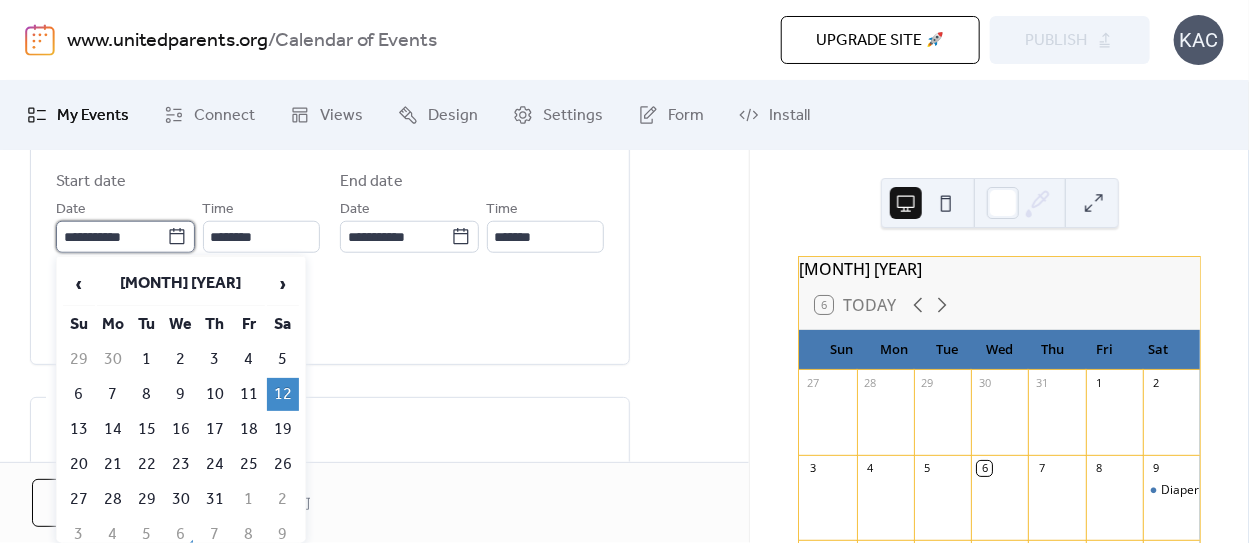 click on "**********" at bounding box center (111, 237) 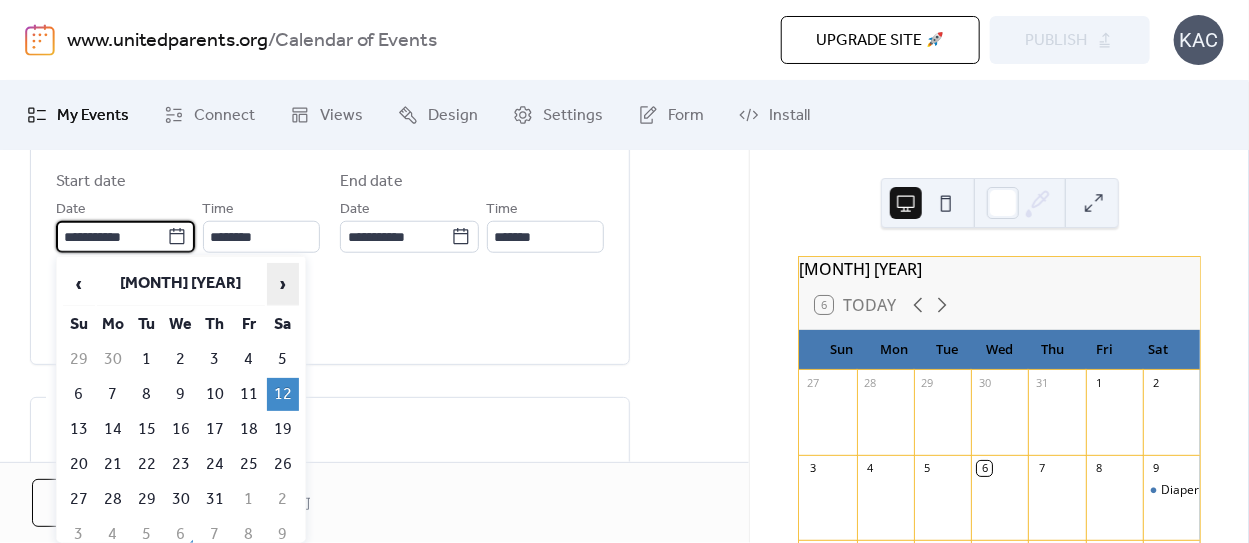 click on "›" at bounding box center (283, 284) 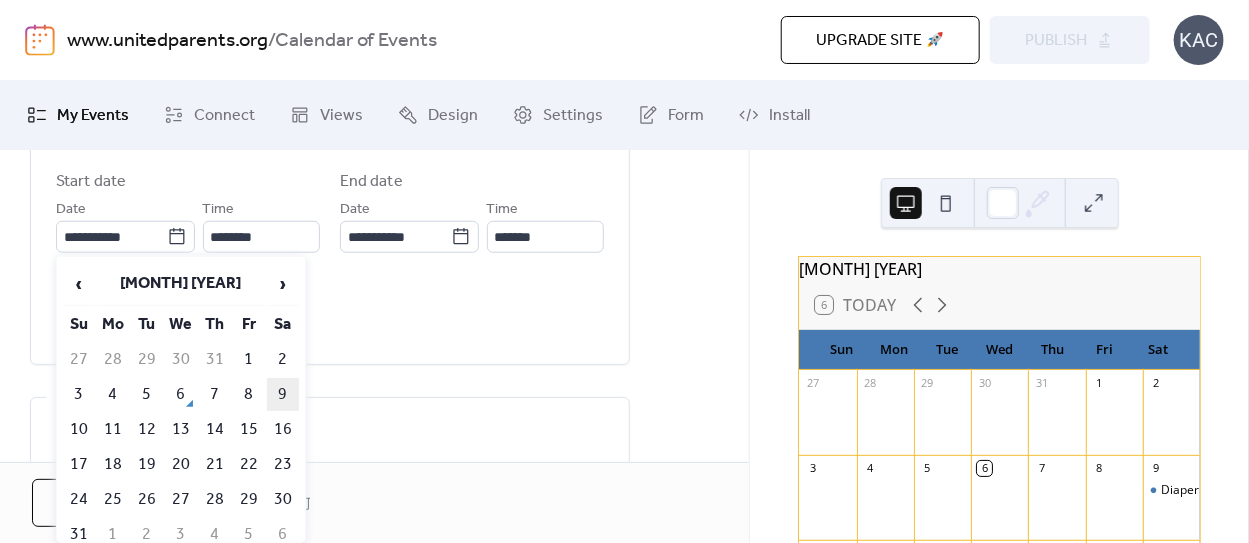 click on "9" at bounding box center [283, 394] 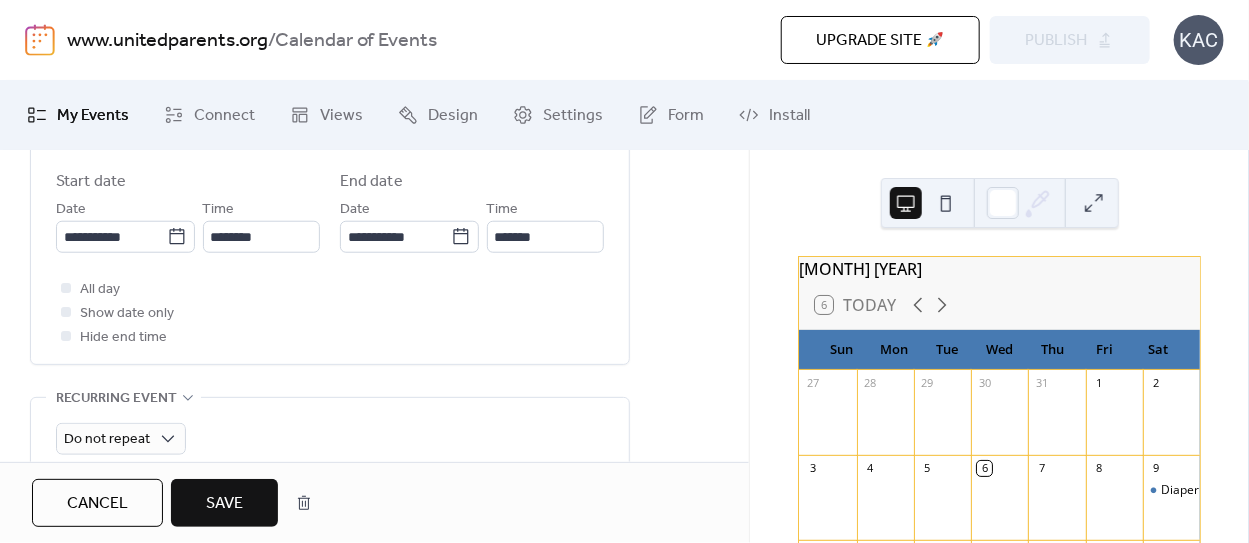 click on "Save" at bounding box center [224, 503] 